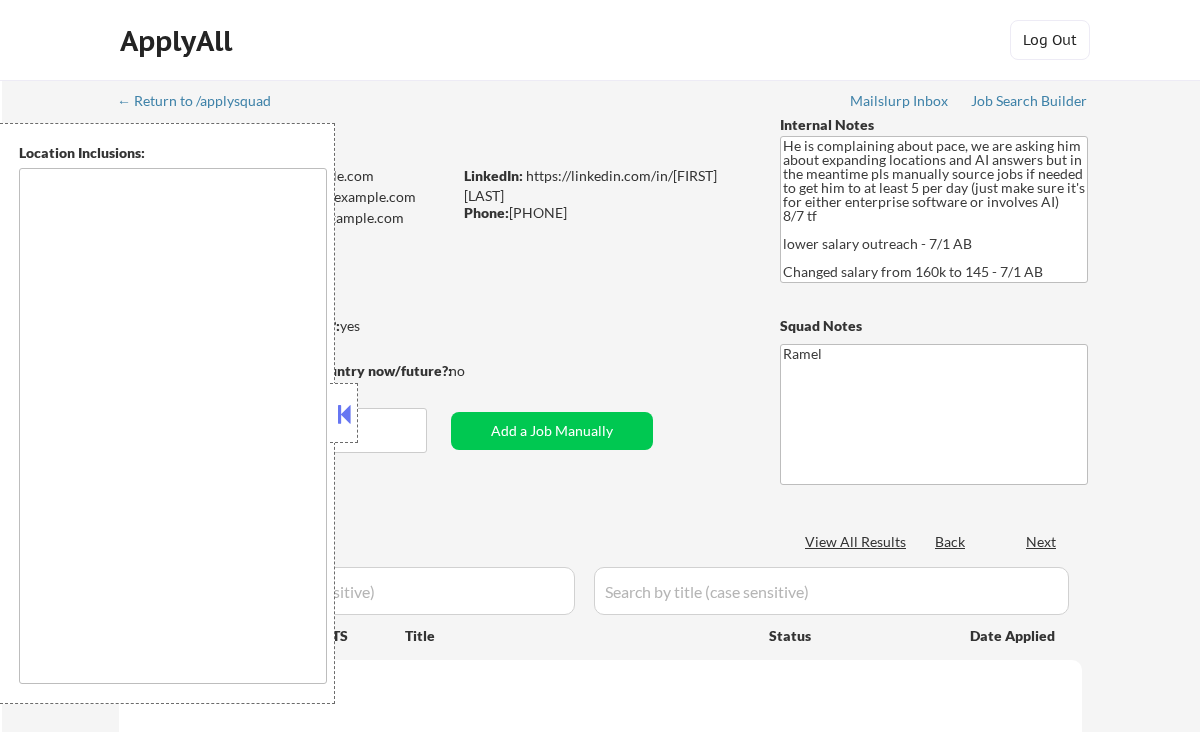 type on "[CITY], [STATE]   [CITY], [STATE]   [CITY], [STATE]   [CITY], [STATE]   [CITY], [STATE]   [CITY], [STATE]   [CITY], [STATE]   [CITY], [STATE]   [CITY], [STATE]   [CITY], [STATE]   [CITY], [STATE]   [CITY], [STATE]   [CITY], [STATE]   [CITY], [STATE]   [CITY], [STATE]   [CITY], [STATE]   [CITY], [STATE]   [CITY], [STATE]   [CITY], [STATE]   [CITY], [STATE]   [CITY], [STATE]   [CITY], [STATE]   [CITY], [STATE]   [CITY], [STATE]   [CITY], [STATE]   [CITY], [STATE]   [CITY], [STATE]   [CITY], [STATE]   [CITY], [STATE]   [CITY], [STATE]   [CITY], [STATE]   [CITY], [STATE]   [CITY], [STATE]   [CITY], [STATE]   [CITY], [STATE]   [CITY], [STATE]   [CITY], [STATE]   [CITY], [STATE]   [CITY], [STATE]   [CITY], [STATE]   [CITY], [STATE]   [CITY], [STATE]   [CITY], [STATE]   [CITY], [STATE]   [CITY], [STATE]   [CITY], [STATE]   [CITY], [STATE]   [CITY], [STATE]" 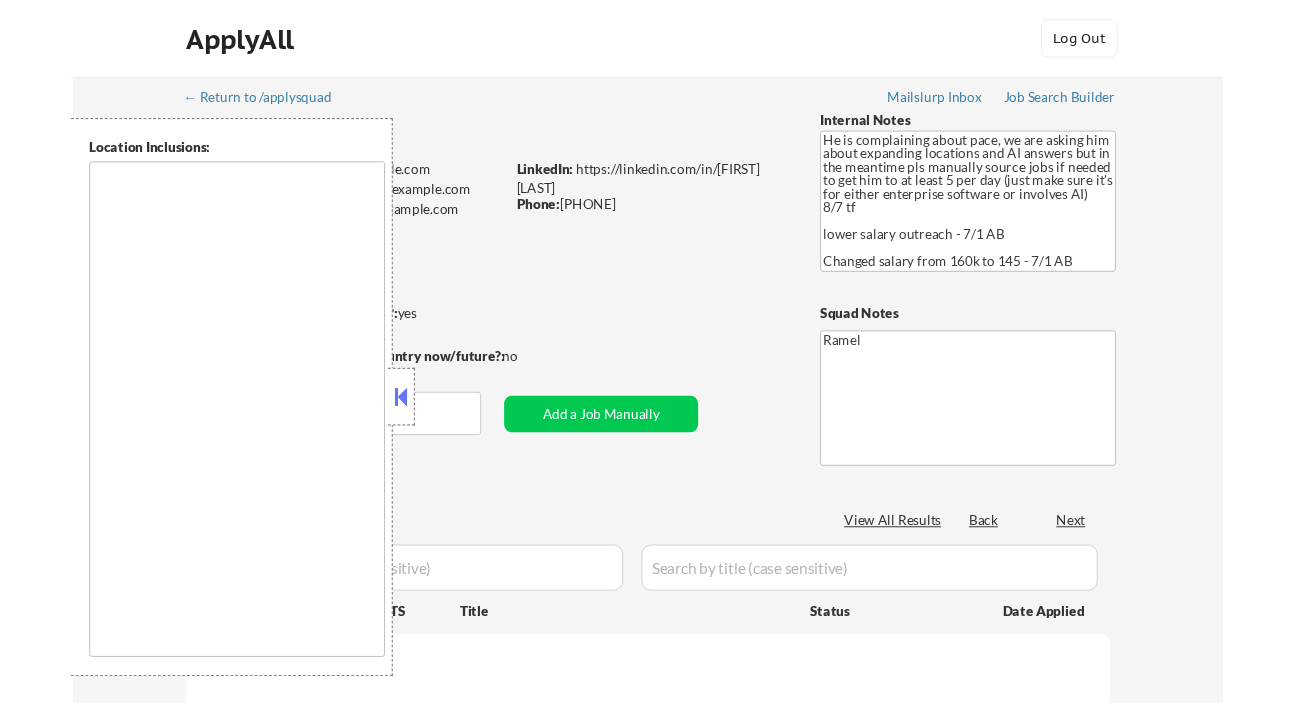 scroll, scrollTop: 0, scrollLeft: 0, axis: both 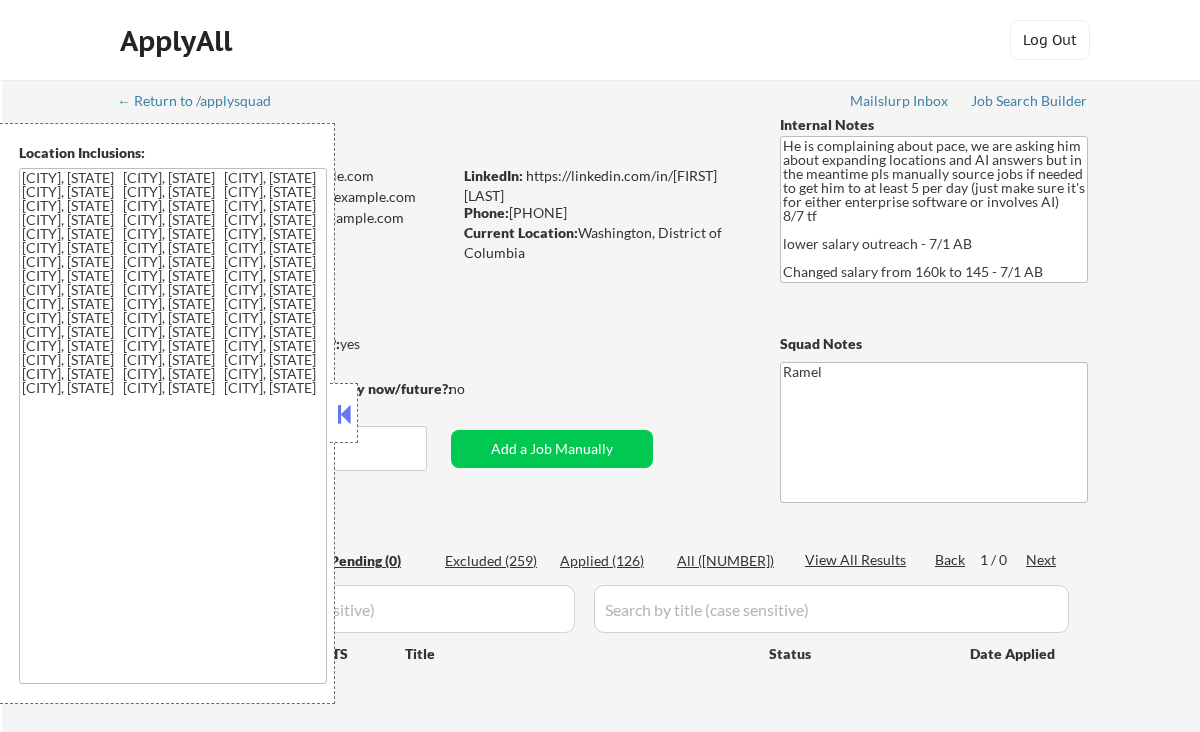 click on "Location Inclusions: [CITY], [STATE]   [CITY], [STATE]   [CITY], [STATE]   [CITY], [STATE]   [CITY], [STATE]   [CITY], [STATE]   [CITY], [STATE]   [CITY], [STATE]   [CITY], [STATE]   [CITY], [STATE]   [CITY], [STATE]   [CITY], [STATE]   [CITY], [STATE]   [CITY], [STATE]   [CITY], [STATE]   [CITY], [STATE]   [CITY], [STATE]   [CITY], [STATE]   [CITY], [STATE]   [CITY], [STATE]   [CITY], [STATE]   [CITY], [STATE]   [CITY], [STATE]   [CITY], [STATE]   [CITY], [STATE]   [CITY], [STATE]   [CITY], [STATE]   [CITY], [STATE]   [CITY], [STATE]   [CITY], [STATE]   [CITY], [STATE]   [CITY], [STATE]   [CITY], [STATE]   [CITY], [STATE]   [CITY], [STATE]   [CITY], [STATE]   [CITY], [STATE]   [CITY], [STATE]   [CITY], [STATE]   [CITY], [STATE]   [CITY], [STATE]   [CITY], [STATE]   [CITY], [STATE]   [CITY], [STATE]   [CITY], [STATE]   [CITY], [STATE]   [CITY], [STATE]   [CITY], [STATE]" at bounding box center (167, 413) 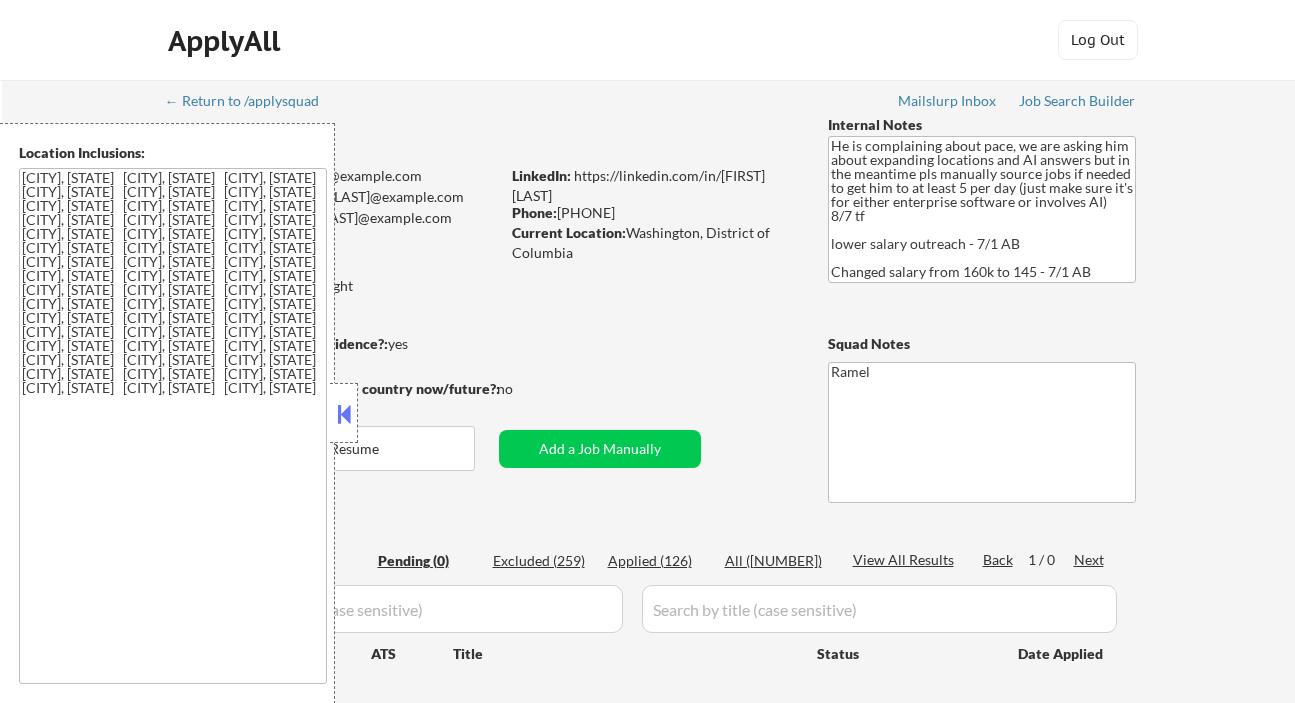 click at bounding box center [344, 414] 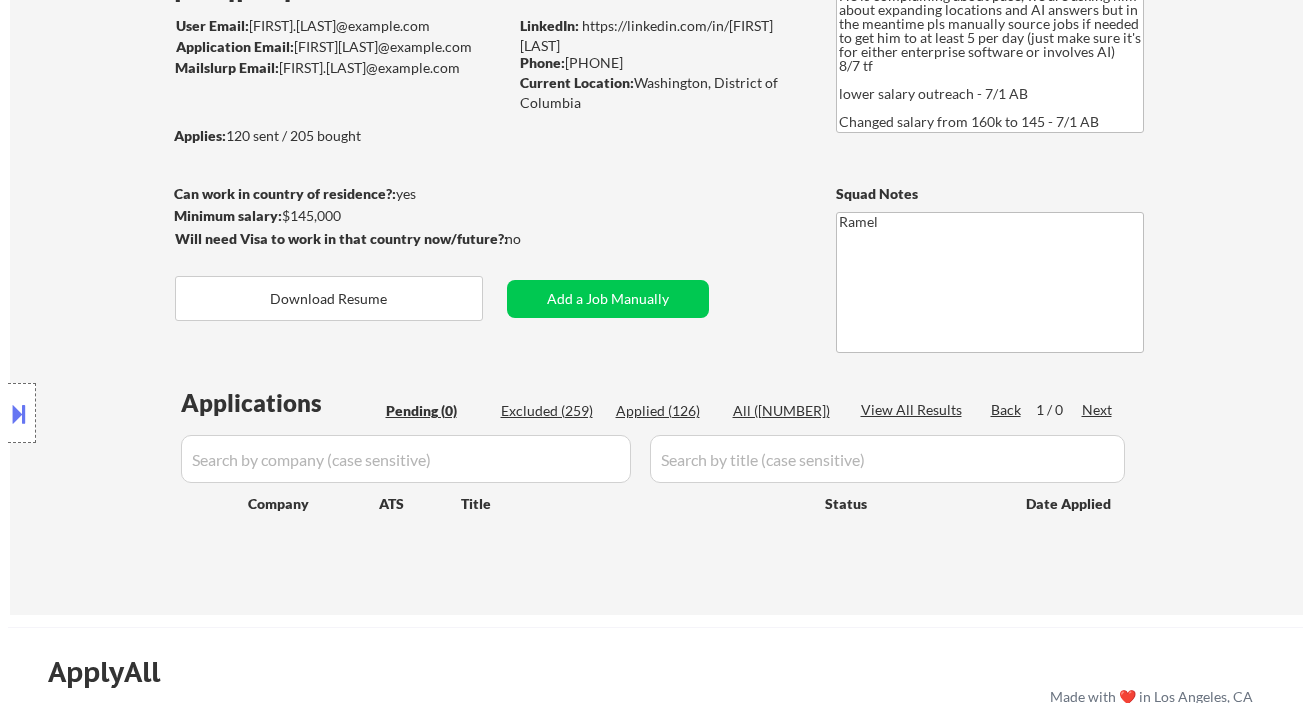 scroll, scrollTop: 133, scrollLeft: 0, axis: vertical 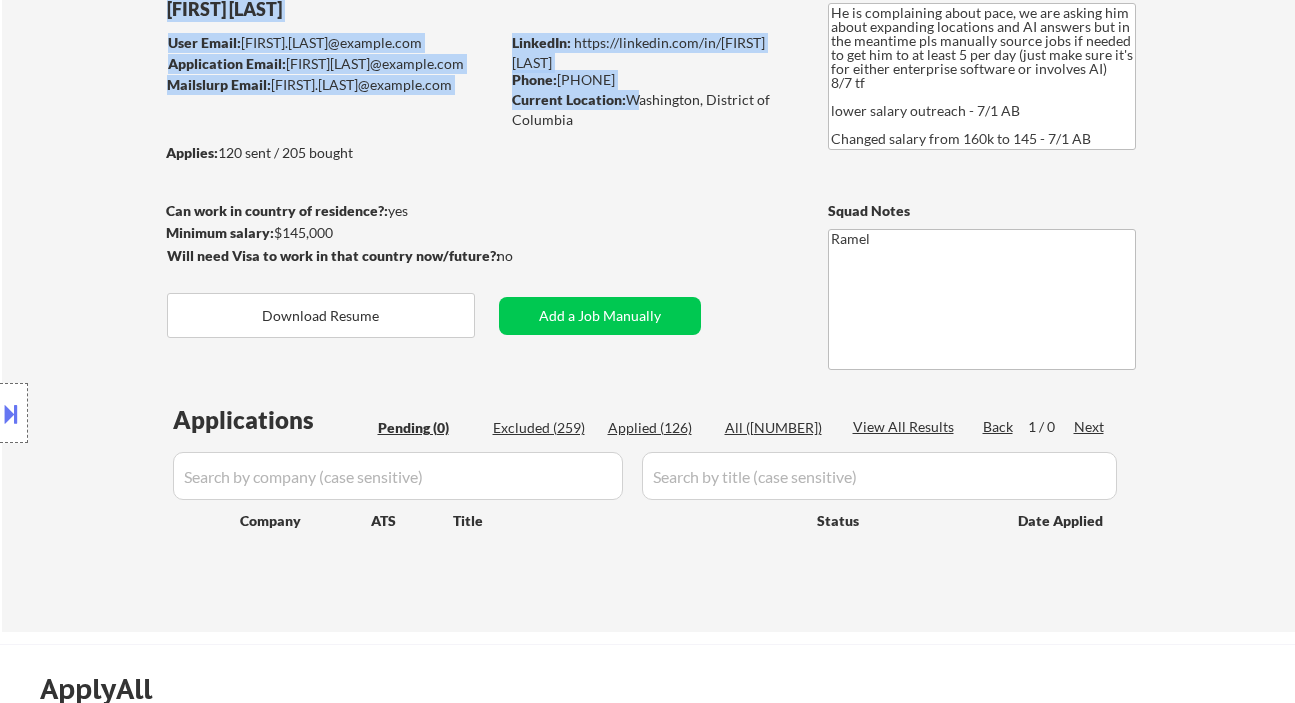 drag, startPoint x: 631, startPoint y: 97, endPoint x: 644, endPoint y: 136, distance: 41.109608 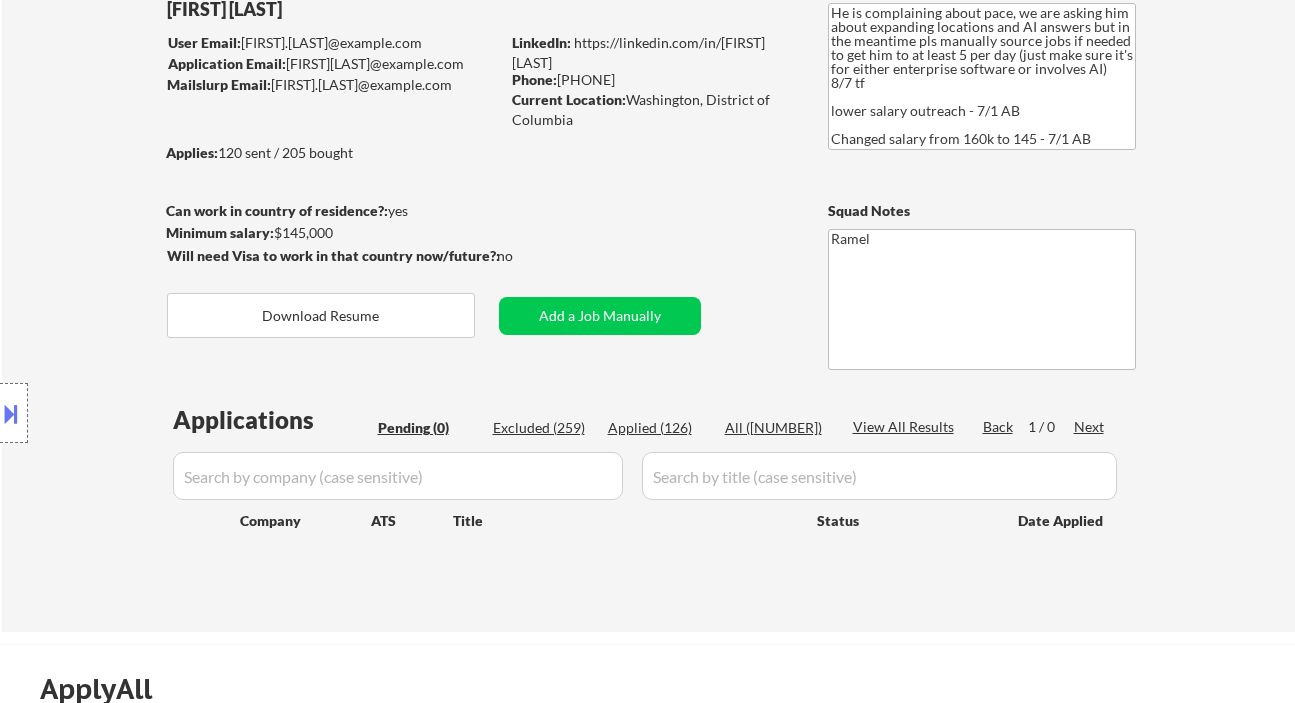 click on "← Return to /applysquad Mailslurp Inbox Job Search Builder [FIRST] [LAST] User Email:  [FIRST].[LAST]@example.com Application Email:  [FIRST][LAST]@example.com Mailslurp Email:  [FIRST].[LAST]@example.com LinkedIn:   https://linkedin.com/in/[FIRST][LAST]
Phone:  [PHONE] Current Location:  [CITY], [STATE] Applies:  120 sent / 205 bought Internal Notes He is complaining about pace, we are asking him about expanding locations and AI answers but in the meantime pls manually source jobs if needed to get him to at least 5 per day (just make sure it's for either enterprise software or involves AI)  8/7 tf
lower salary outreach - 7/1 AB
Changed salary from 160k to 145 - 7/1 AB Can work in country of residence?:  yes Squad Notes Minimum salary:  $145,000 Will need Visa to work in that country now/future?:   no Download Resume Add a Job Manually Ramel Applications Pending (0) Excluded (259) Applied (126) All (385) View All Results Back 1 / 0
Next Company ATS Title Status Date Applied" at bounding box center (649, 281) 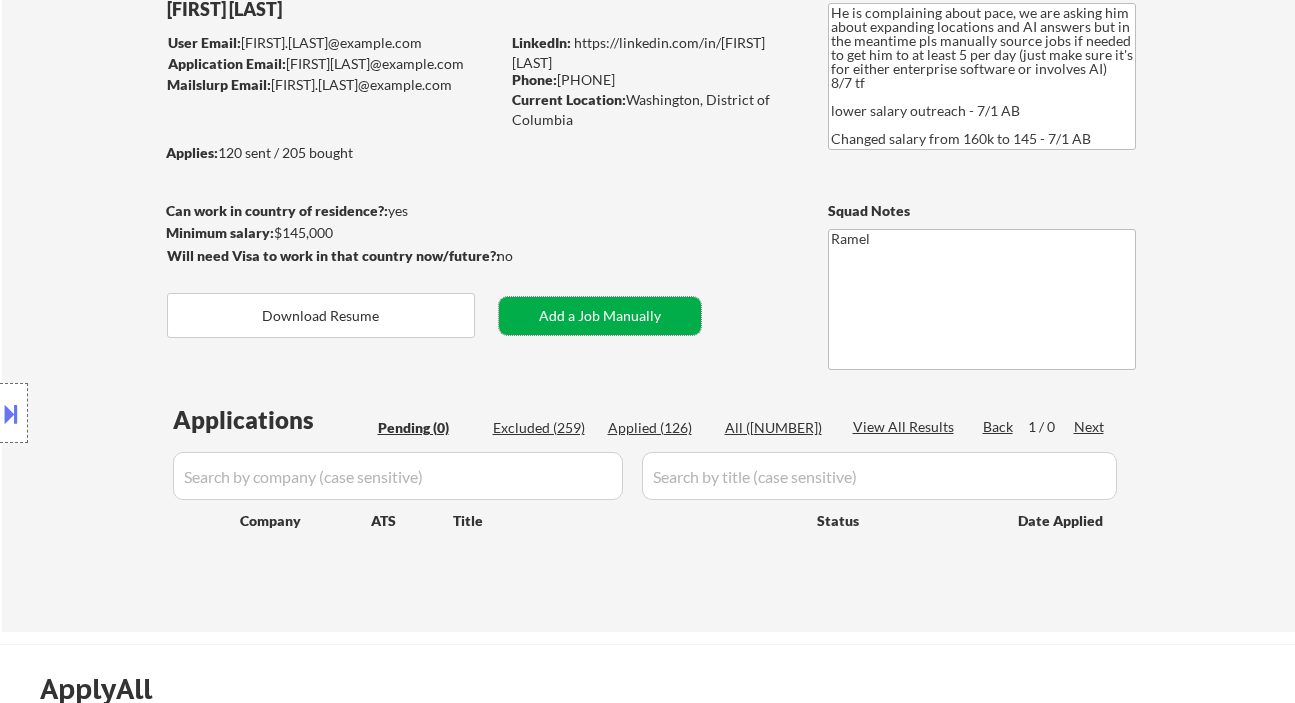 click on "Add a Job Manually" at bounding box center [600, 316] 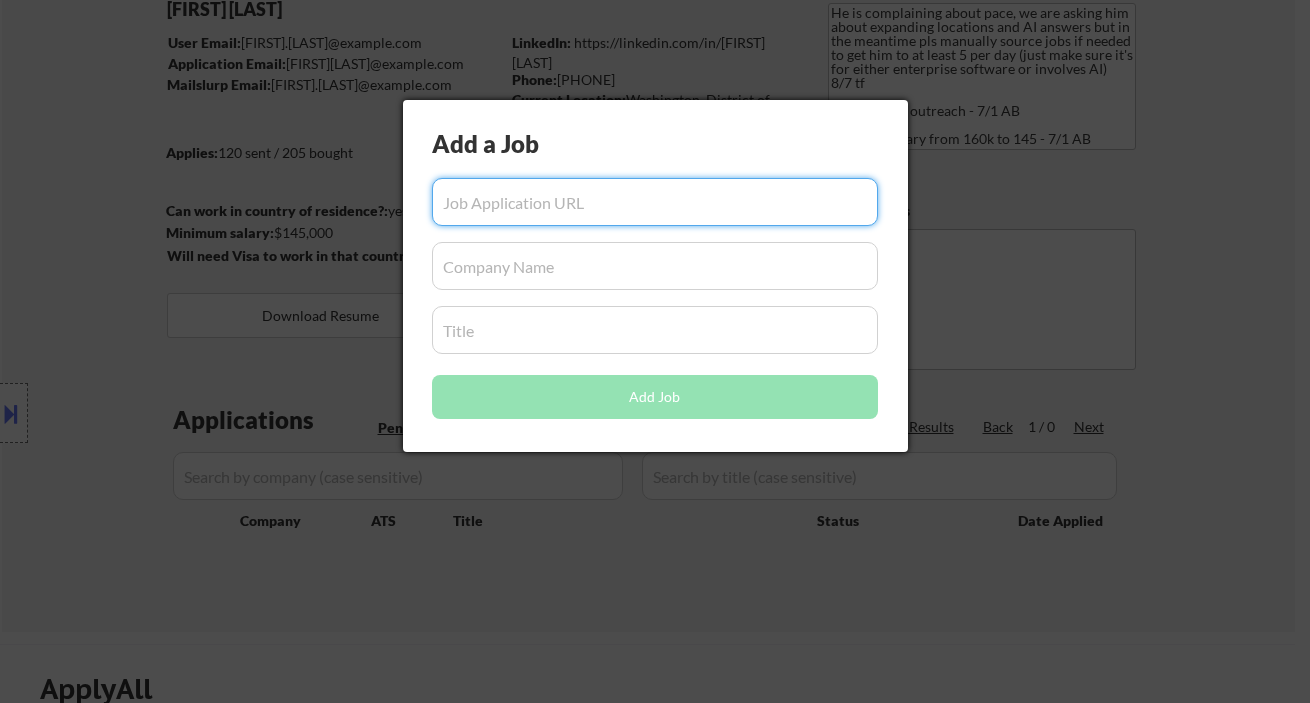 paste on "https://www.remoterocketship.com/company/mirantis/jobs/senior-product-manager-ai-infrastructure-management-united-states" 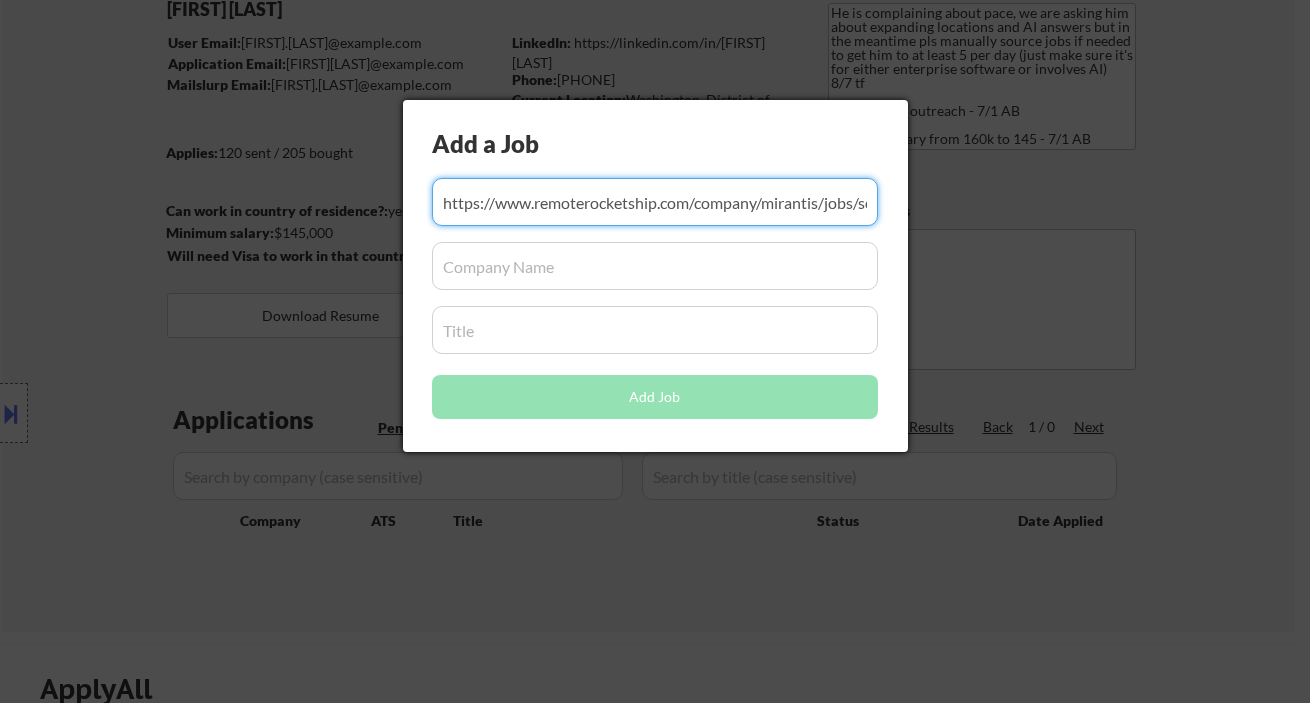scroll, scrollTop: 0, scrollLeft: 483, axis: horizontal 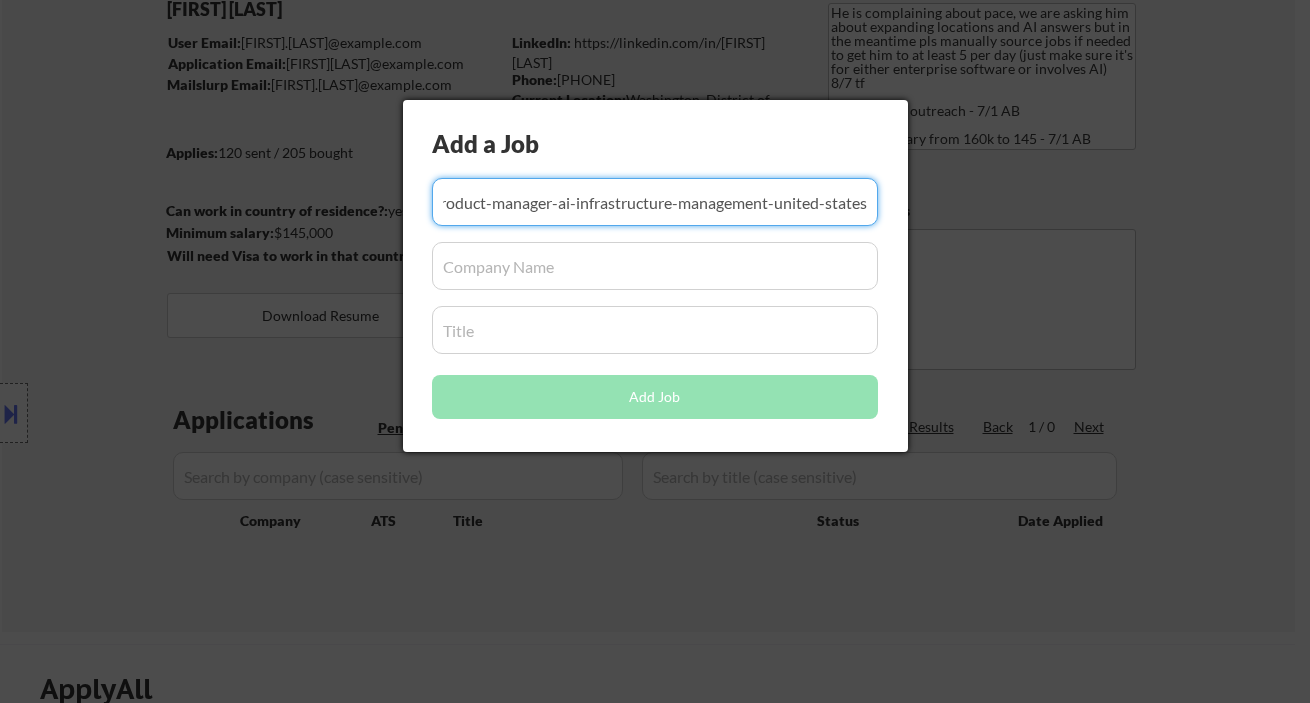 type on "https://www.remoterocketship.com/company/mirantis/jobs/senior-product-manager-ai-infrastructure-management-united-states" 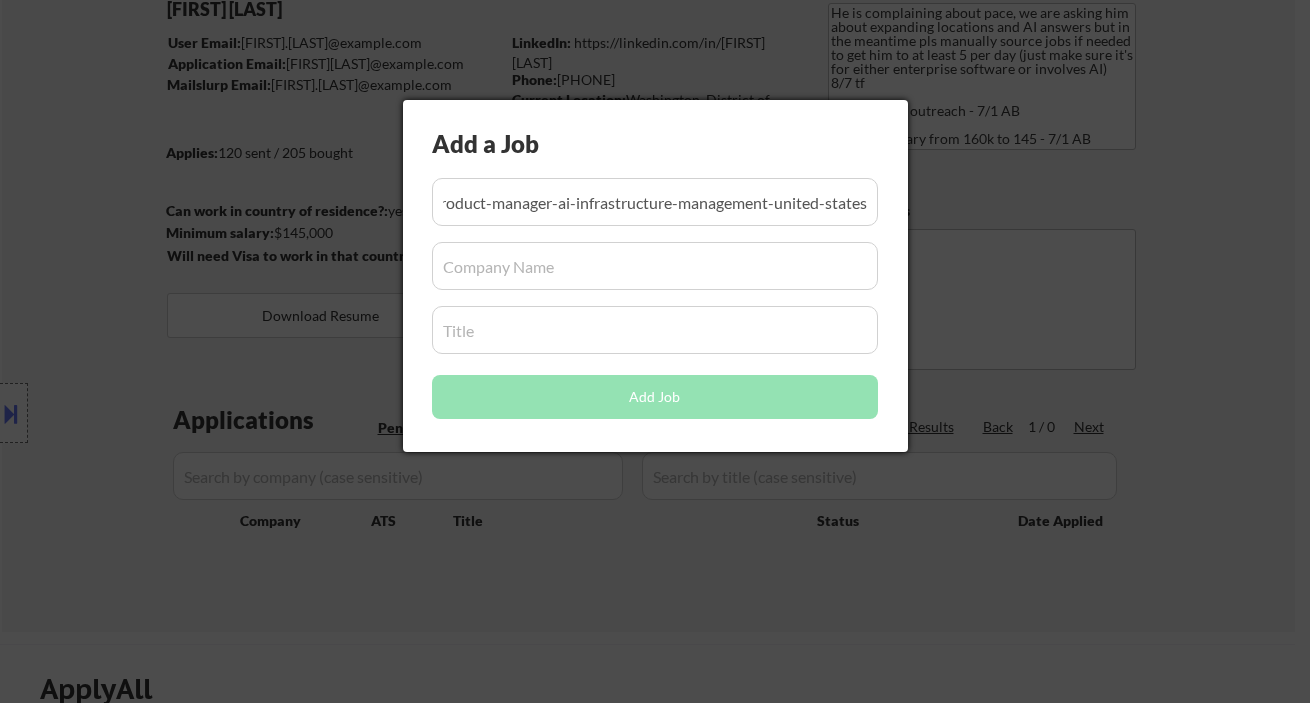 scroll, scrollTop: 0, scrollLeft: 0, axis: both 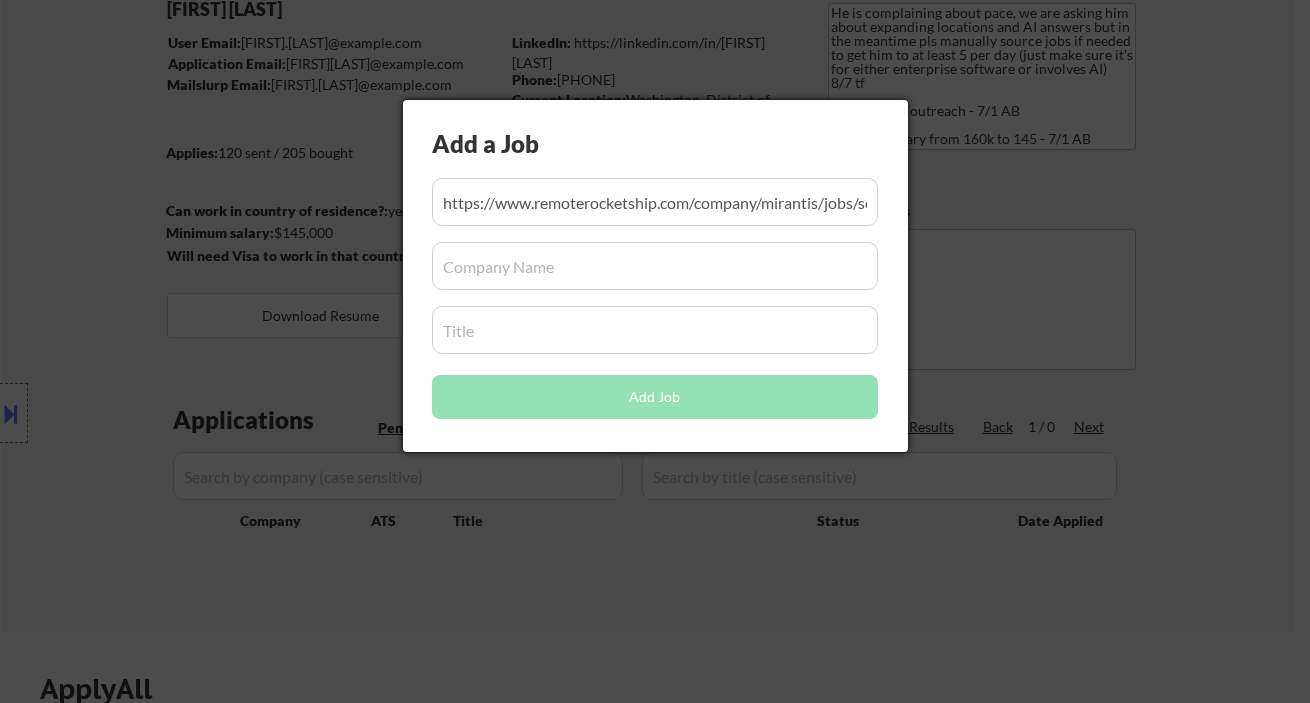 click at bounding box center (655, 266) 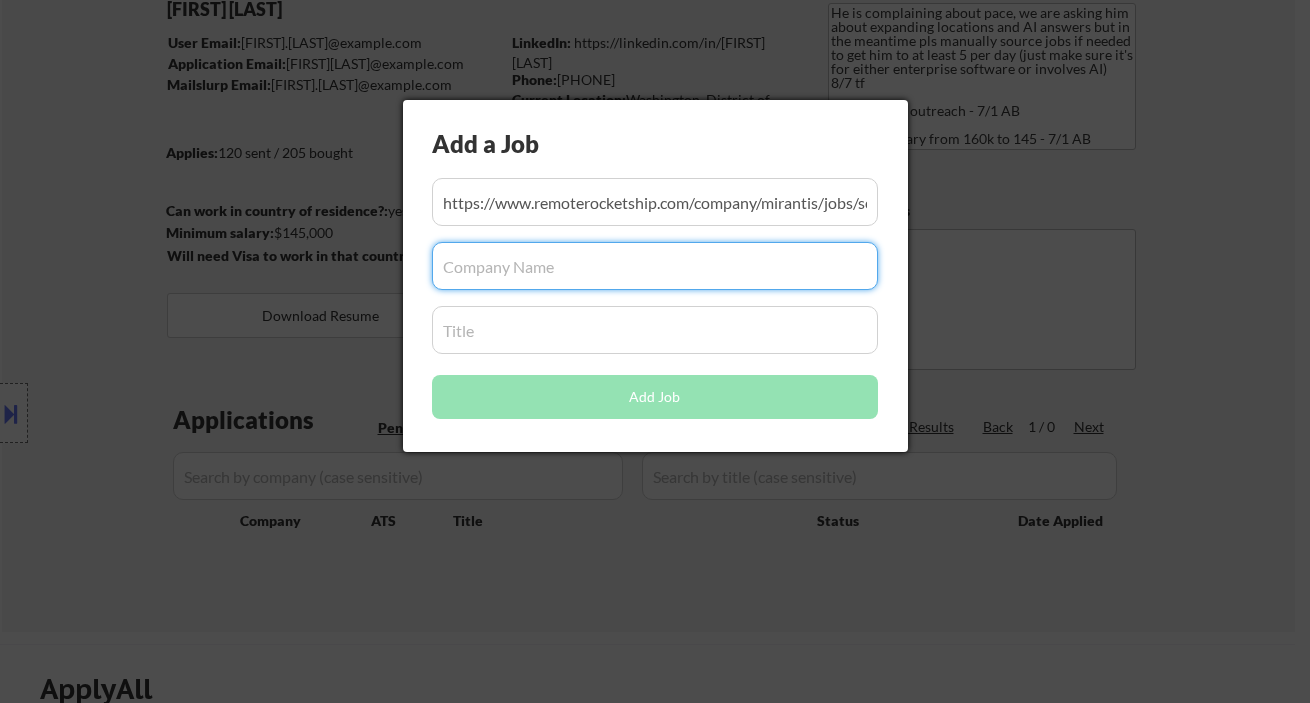 click at bounding box center [655, 351] 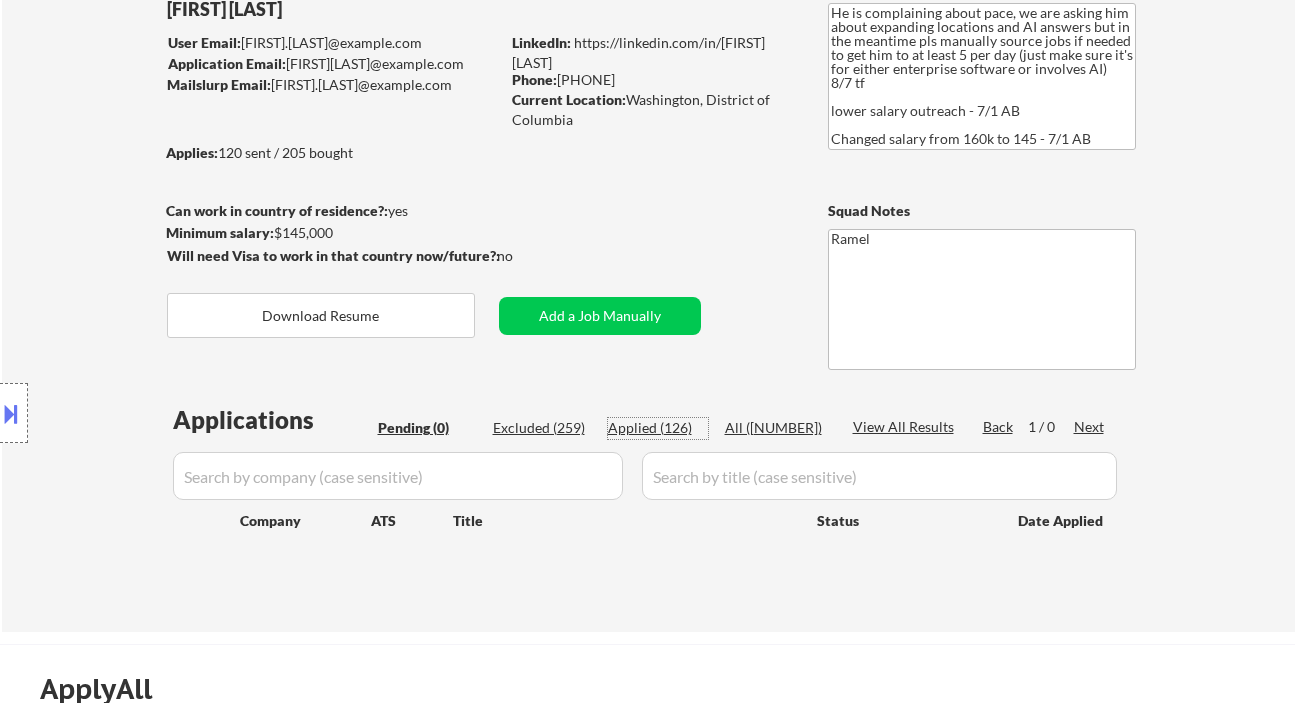 click on "Applied (126)" at bounding box center (658, 428) 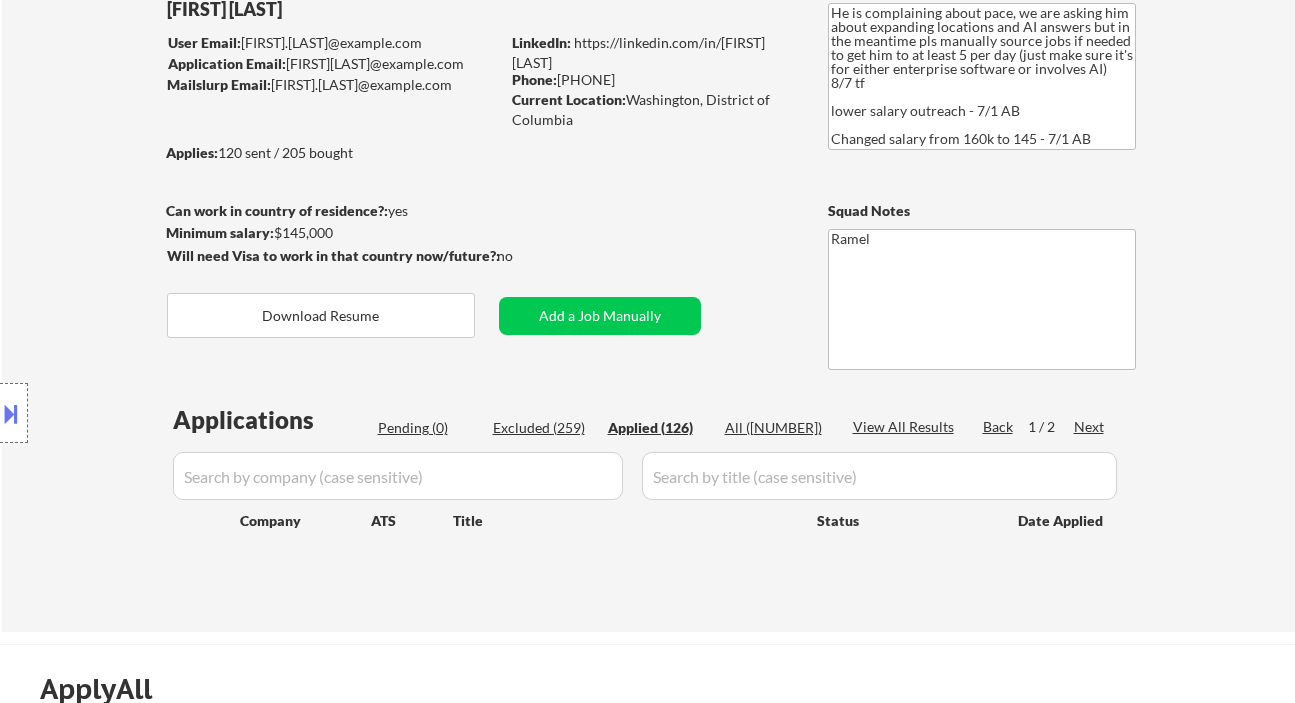 select on ""applied"" 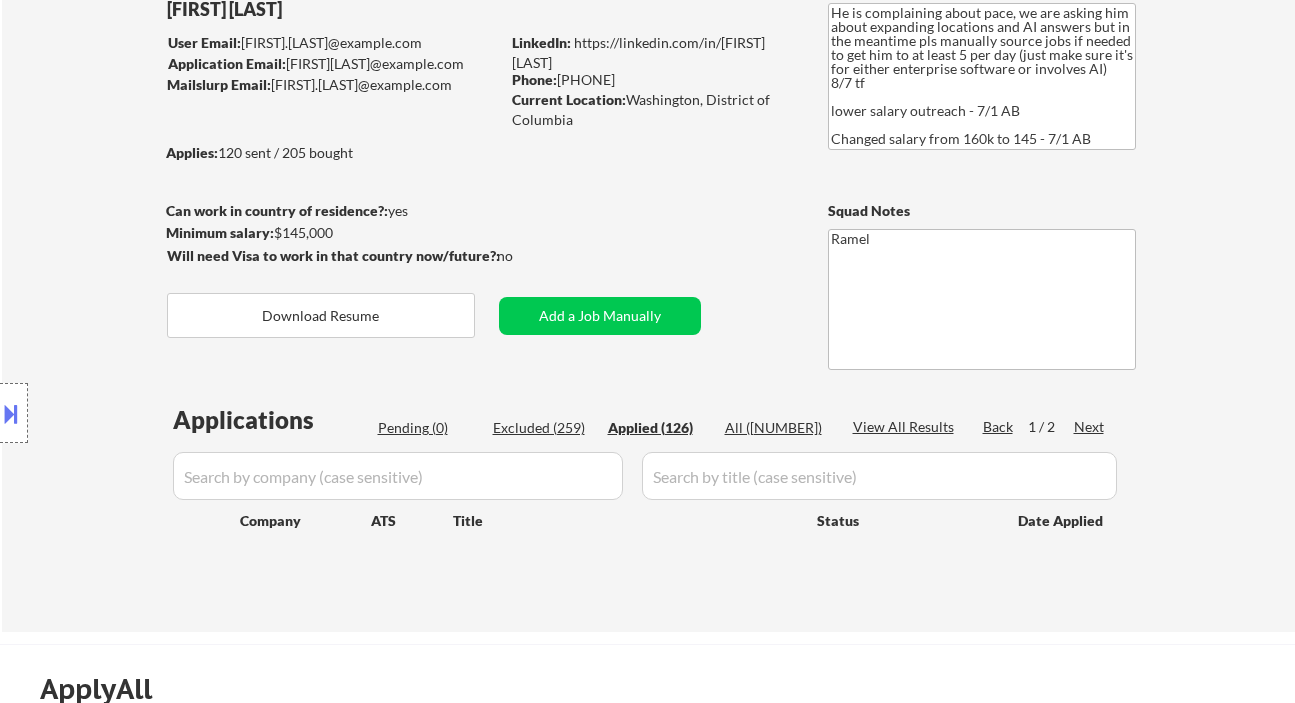 select on ""applied"" 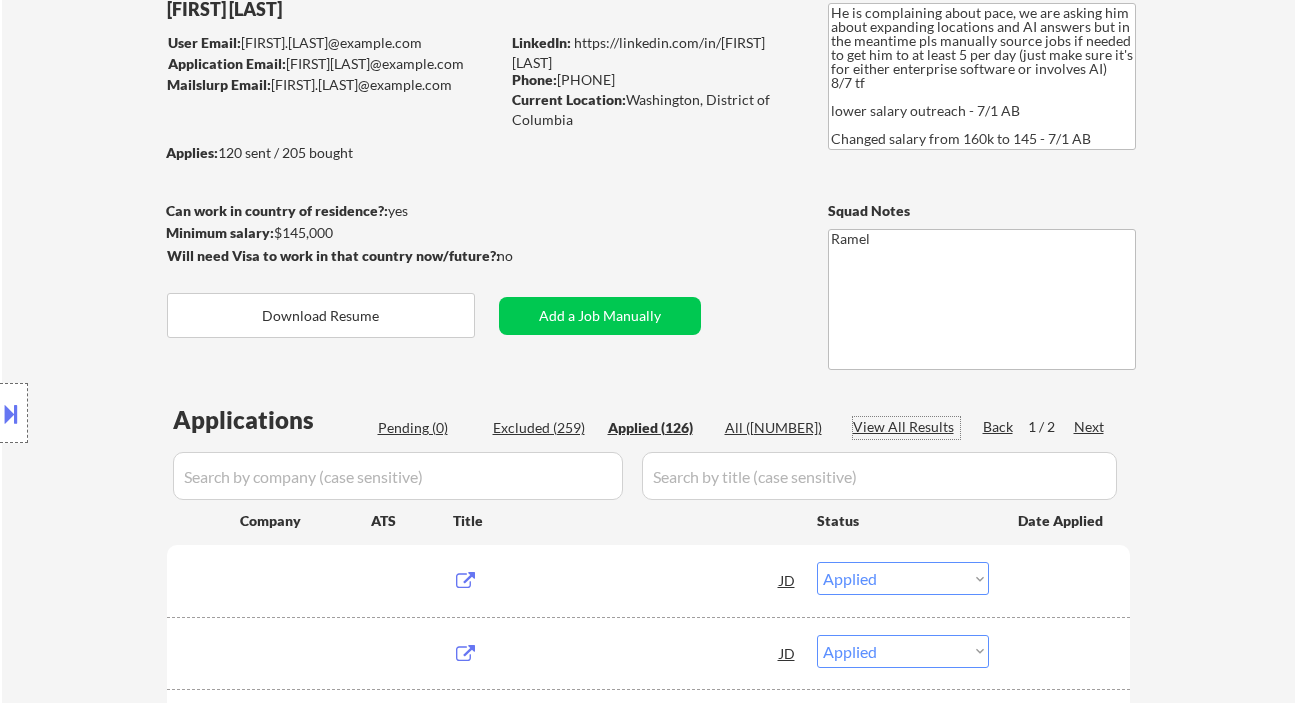 click on "View All Results" at bounding box center [906, 427] 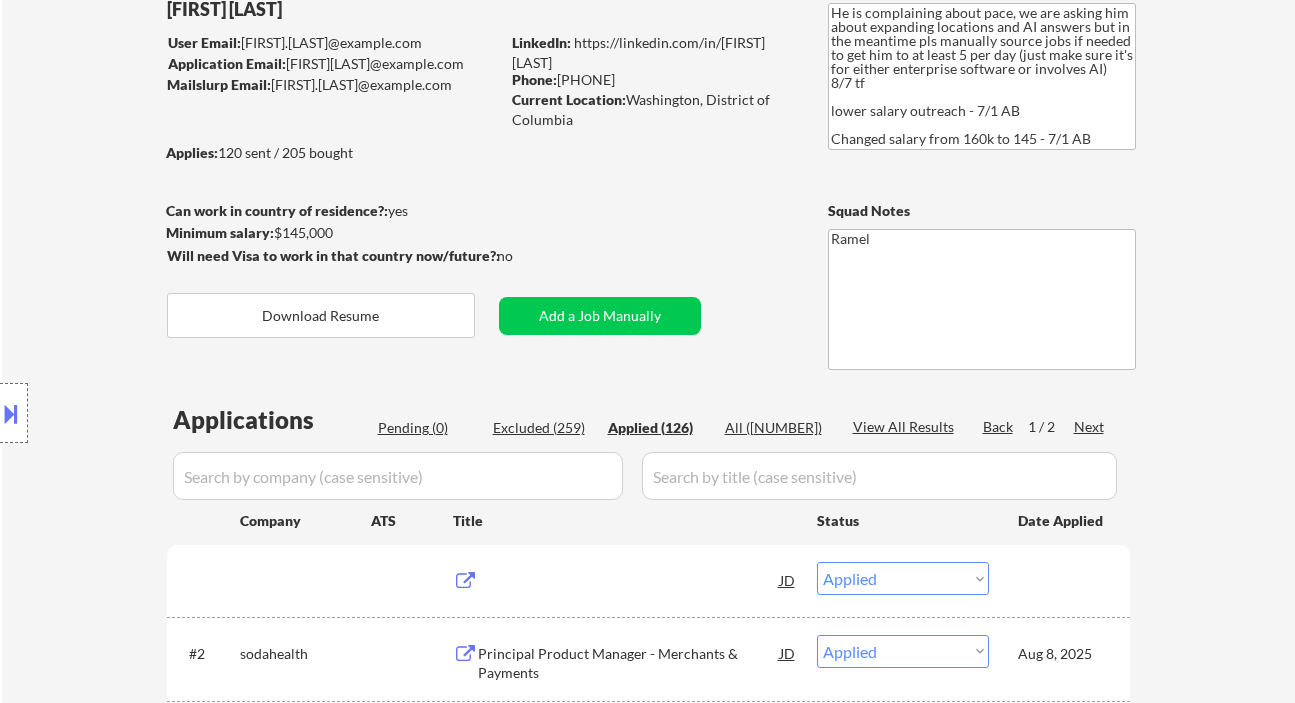 select on ""applied"" 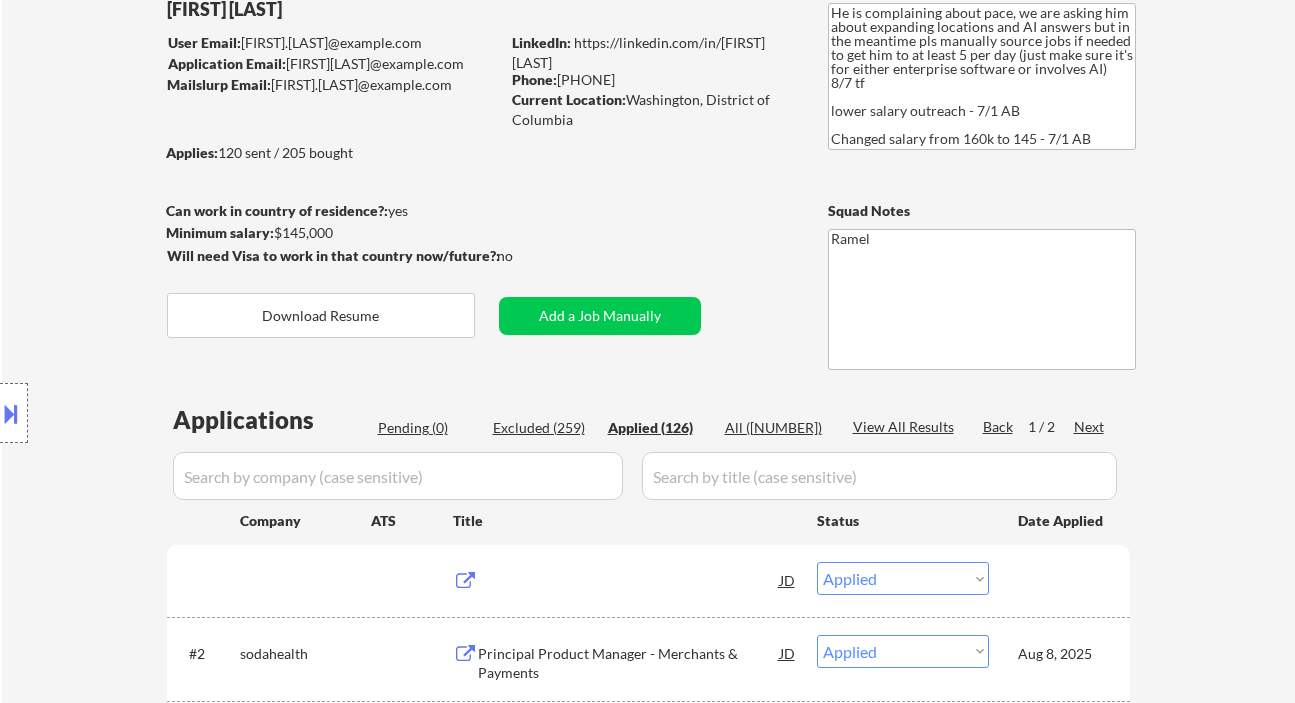 select on ""applied"" 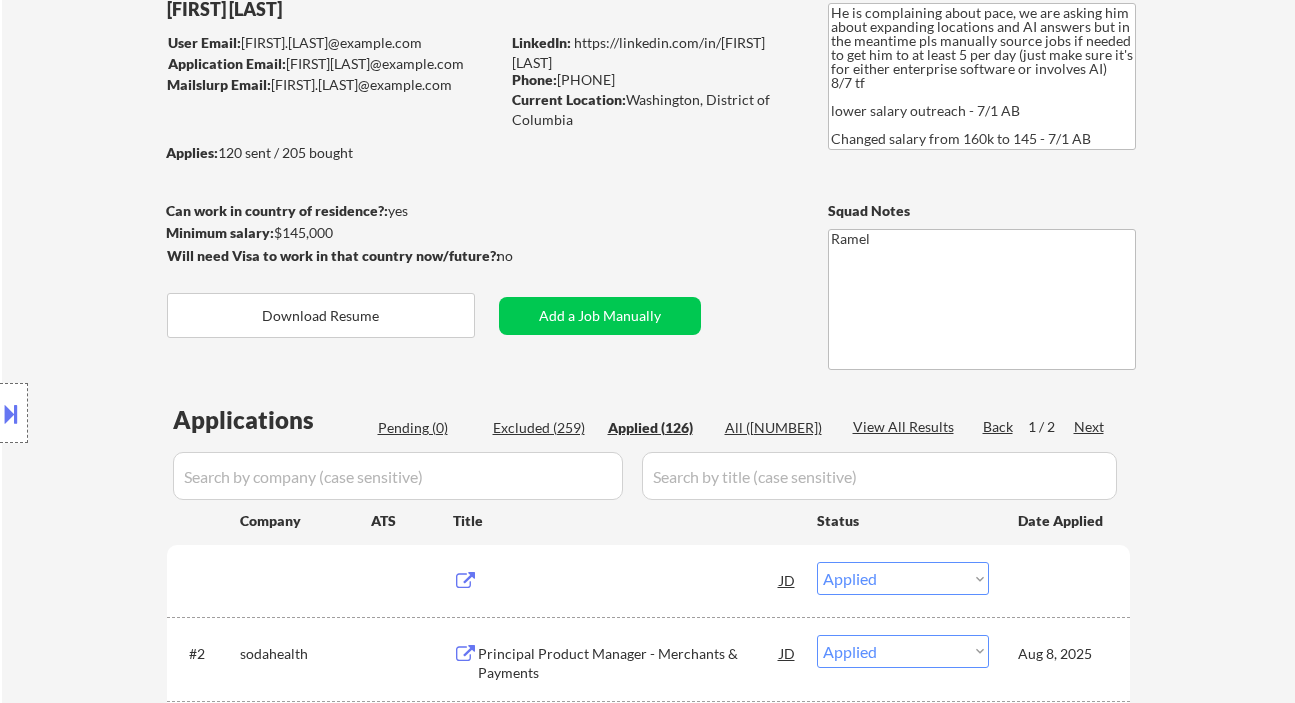 select on ""applied"" 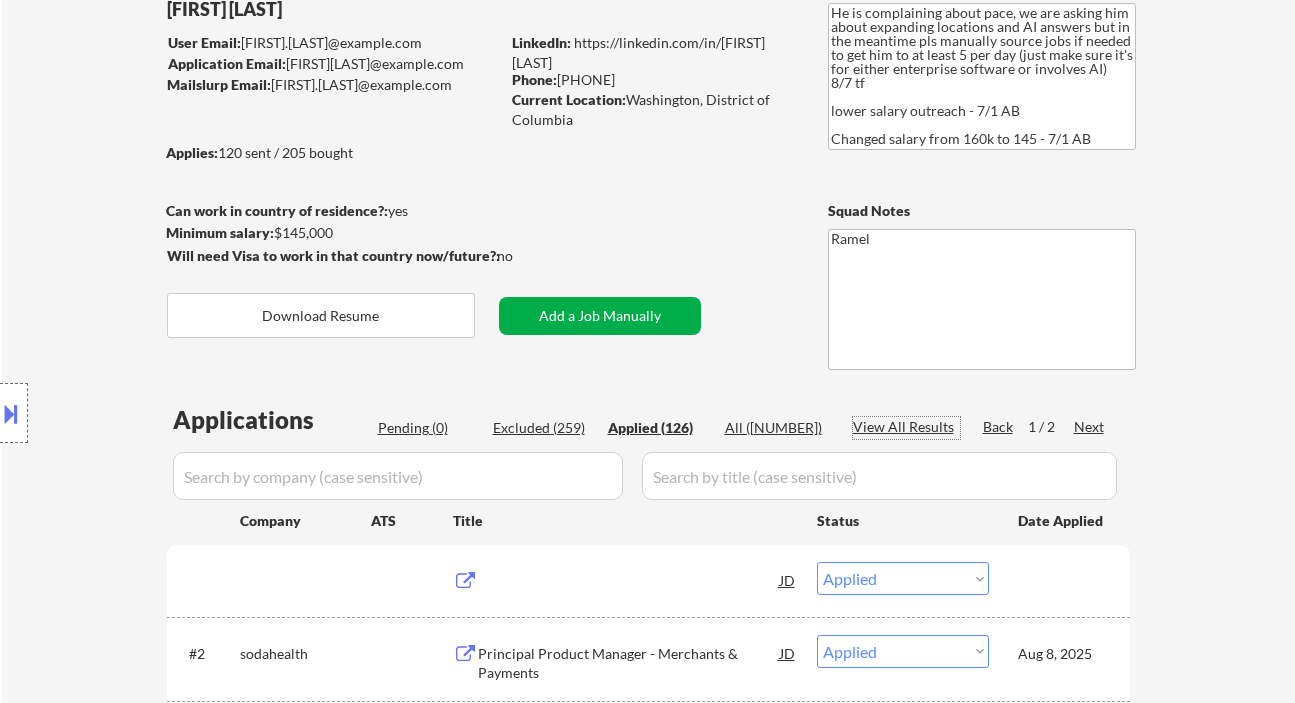 click on "Add a Job Manually" at bounding box center (600, 316) 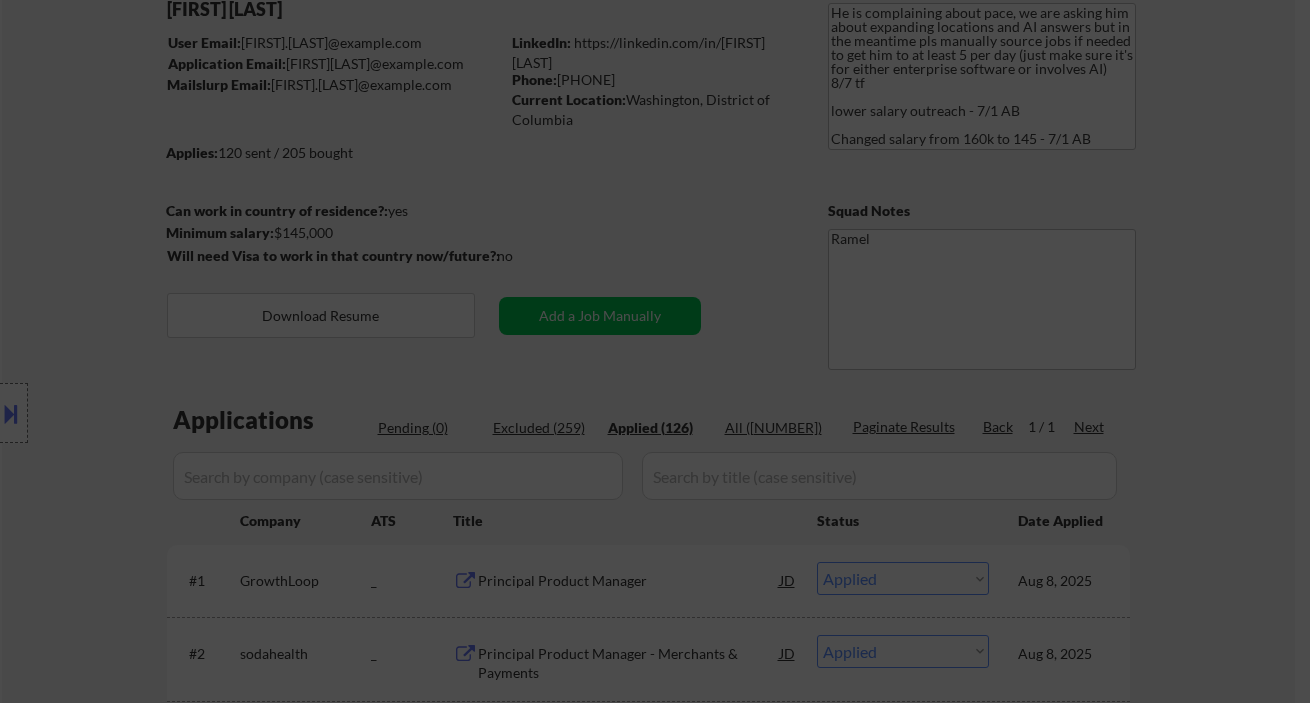 scroll, scrollTop: 0, scrollLeft: 483, axis: horizontal 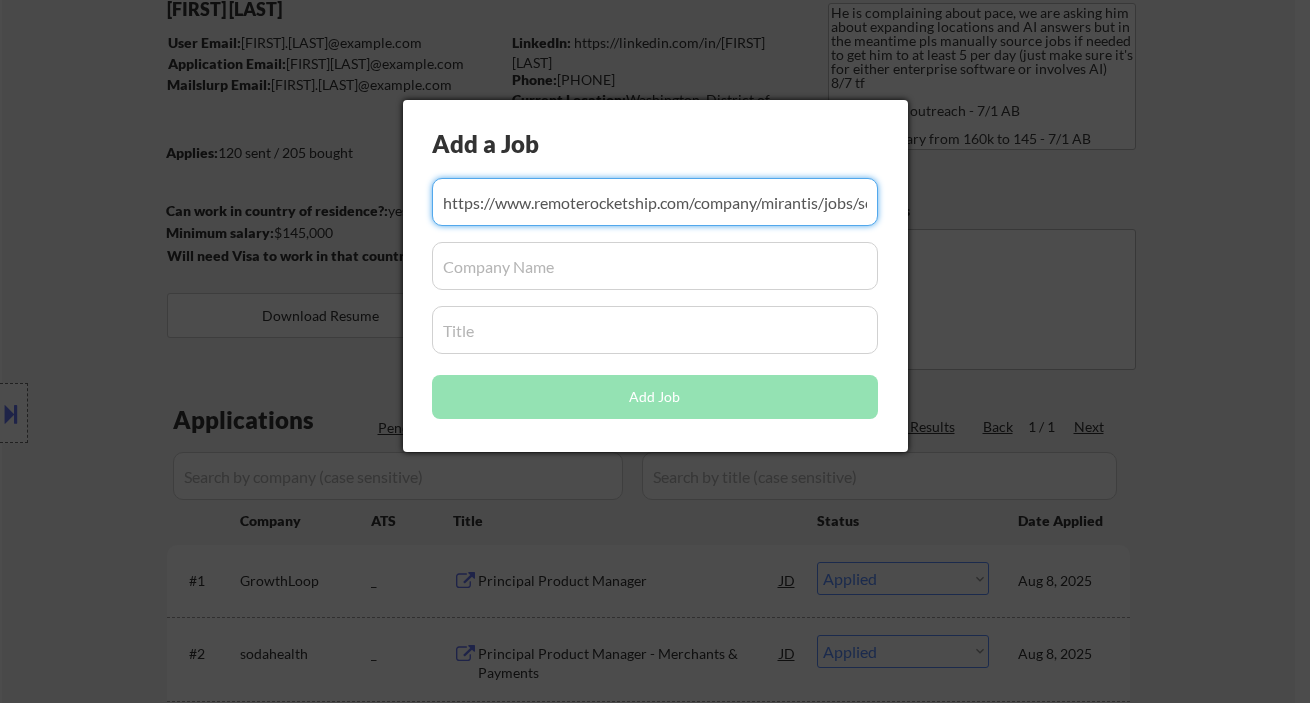 click at bounding box center (655, 266) 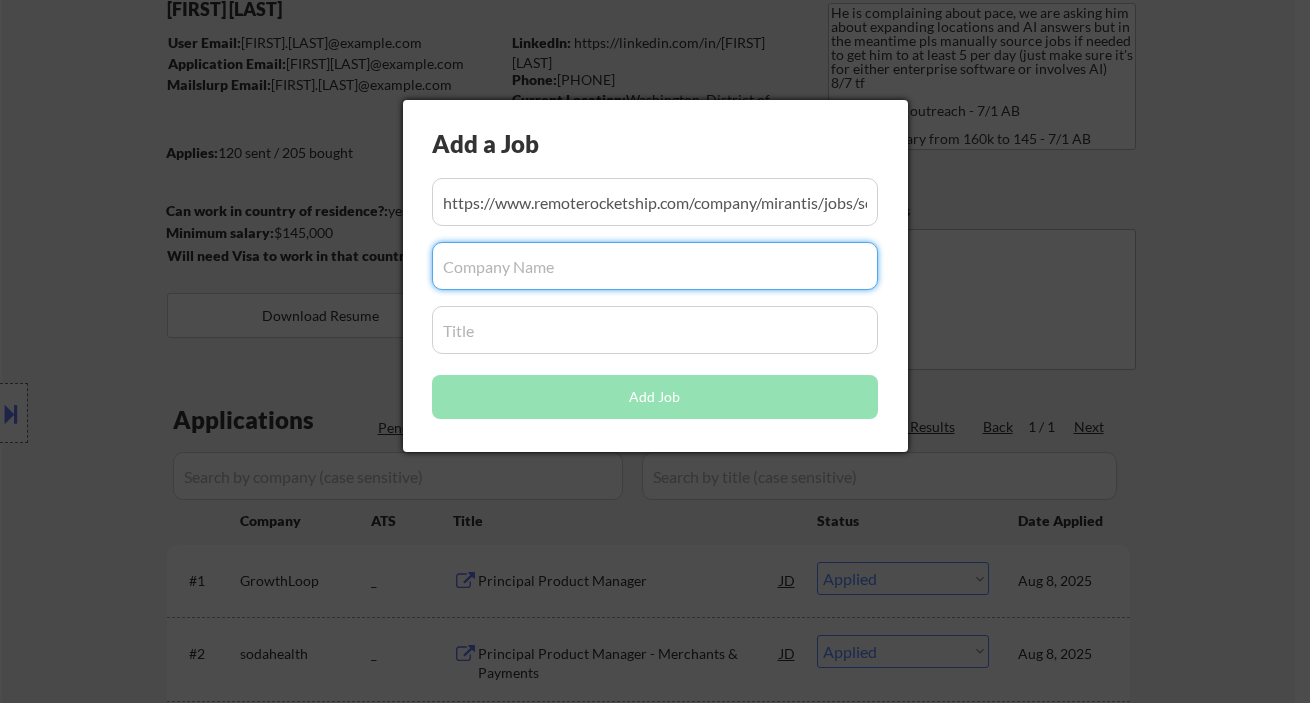 paste on "Mirantis" 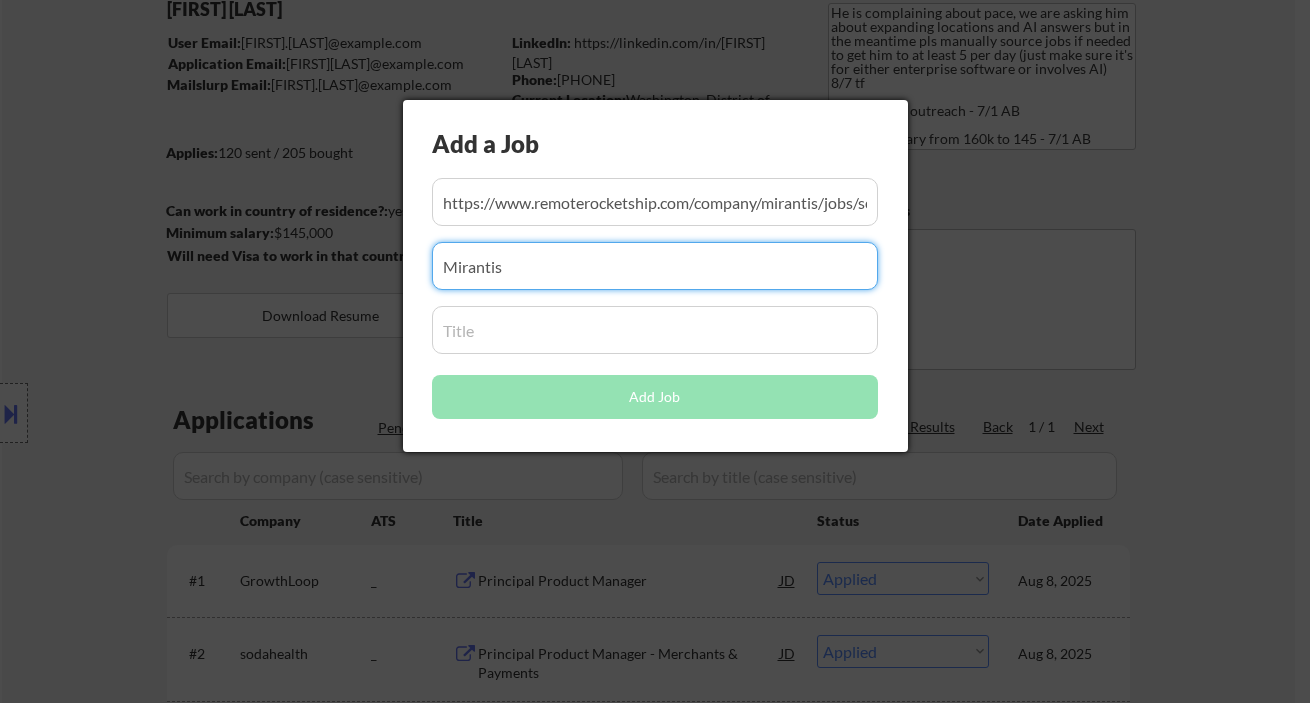 type on "Mirantis" 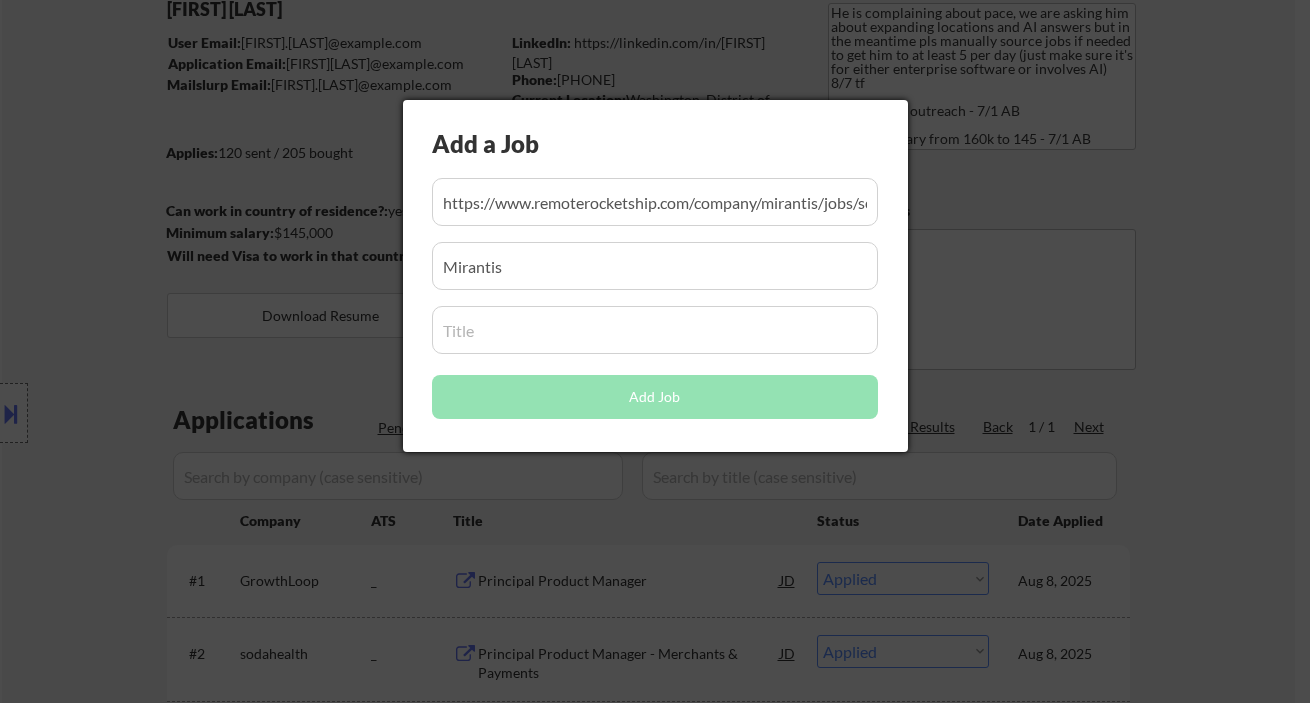 drag, startPoint x: 604, startPoint y: 334, endPoint x: 588, endPoint y: 338, distance: 16.492422 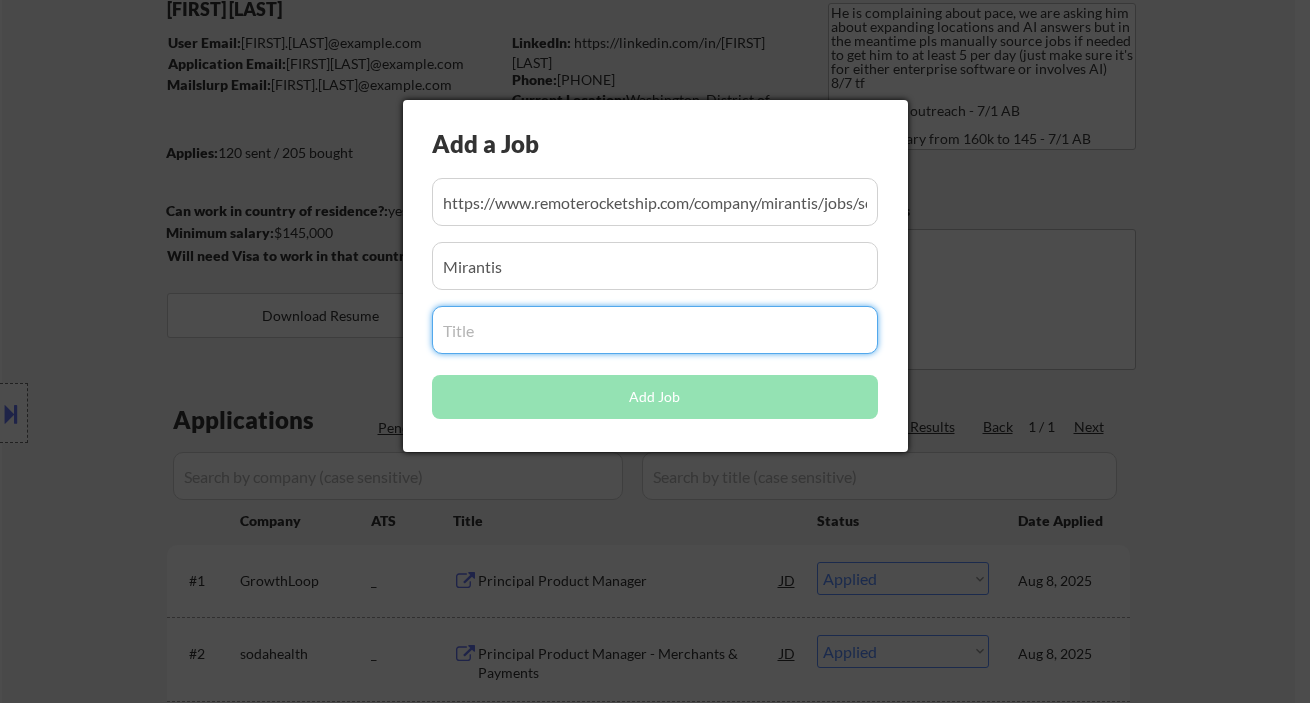 paste on "Senior Product Manager - AI Infrastructure Management" 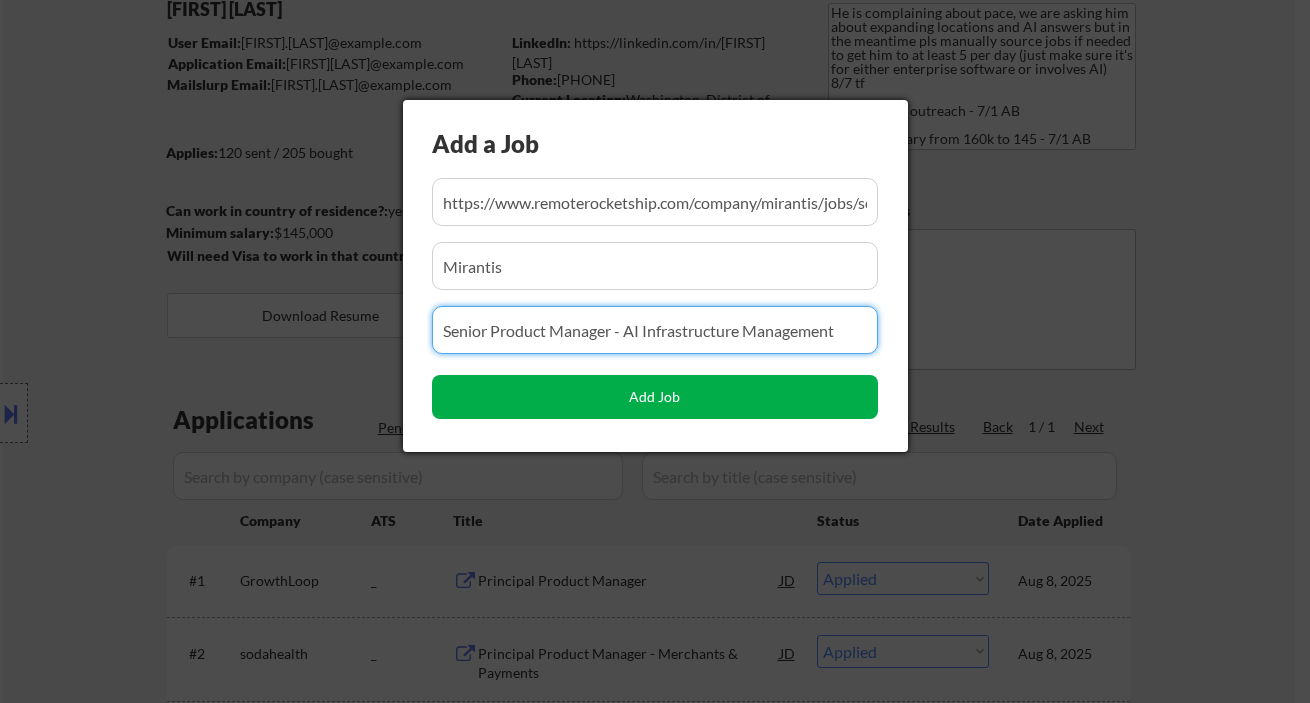 type on "Senior Product Manager - AI Infrastructure Management" 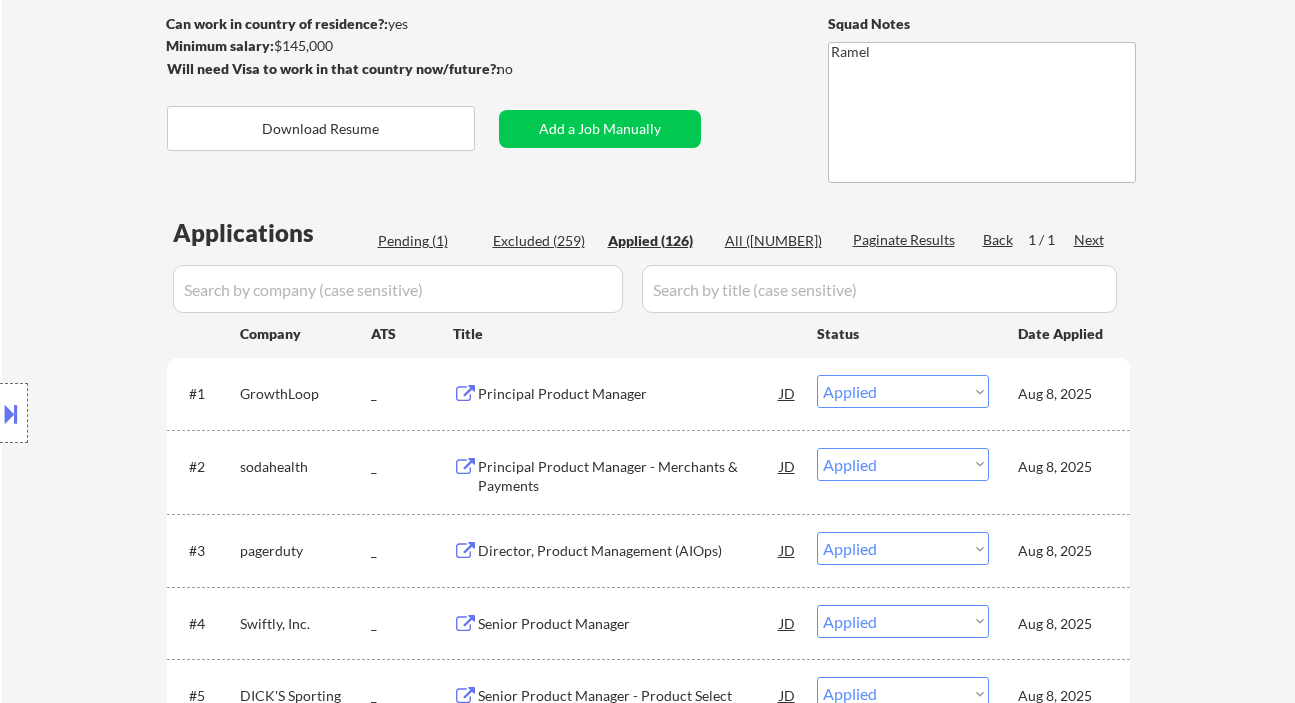 scroll, scrollTop: 400, scrollLeft: 0, axis: vertical 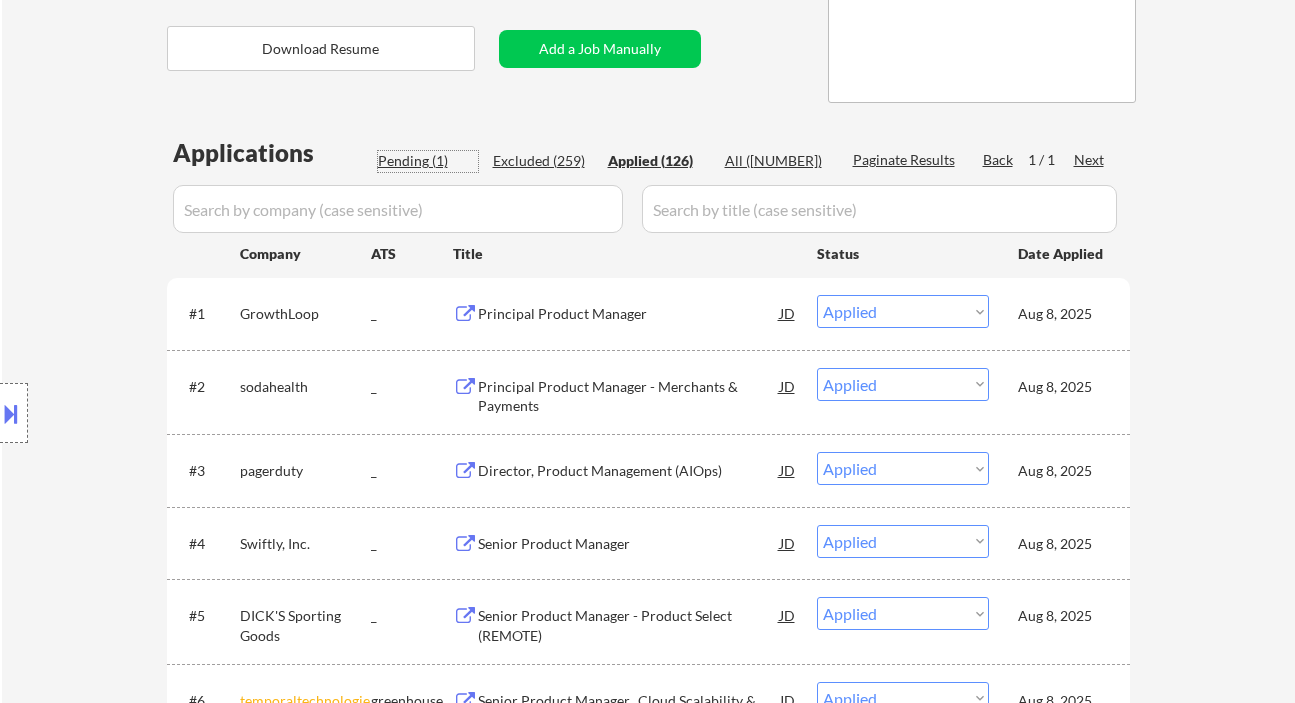 click on "Pending (1)" at bounding box center (428, 161) 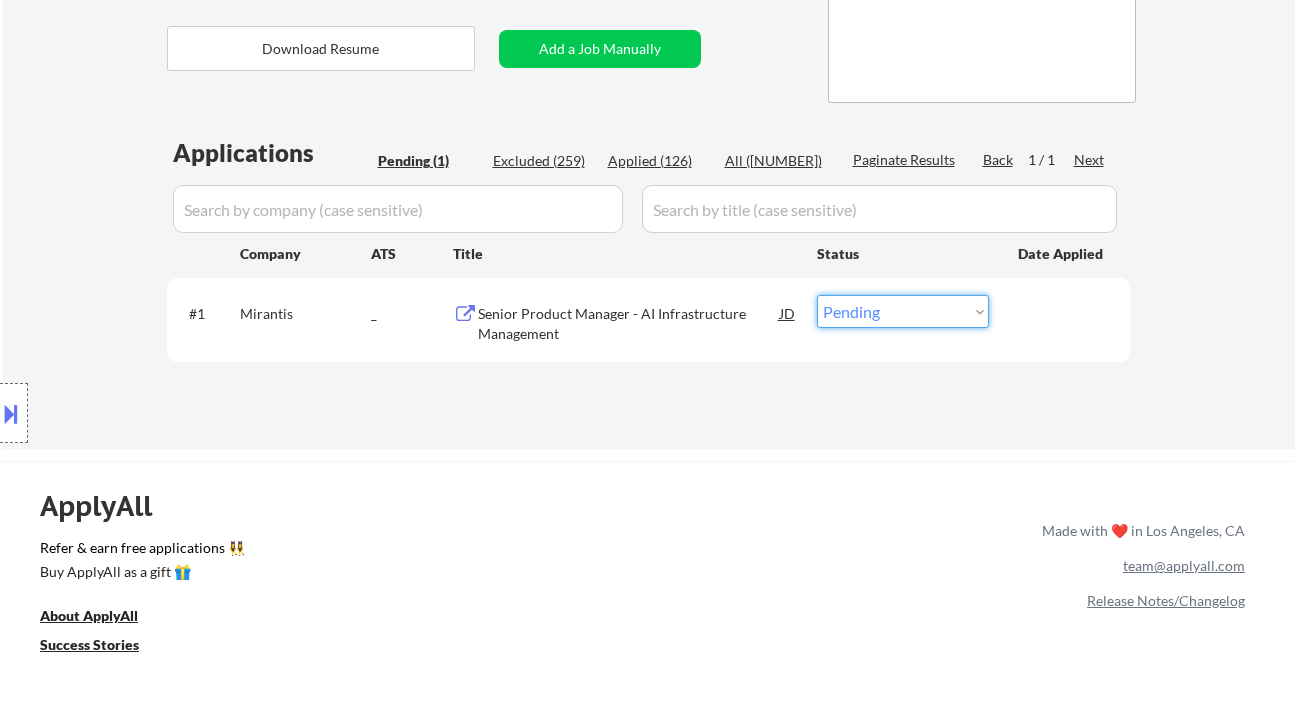 click on "Choose an option... Pending Applied Excluded (Questions) Excluded (Expired) Excluded (Location) Excluded (Bad Match) Excluded (Blocklist) Excluded (Salary) Excluded (Other)" at bounding box center (903, 311) 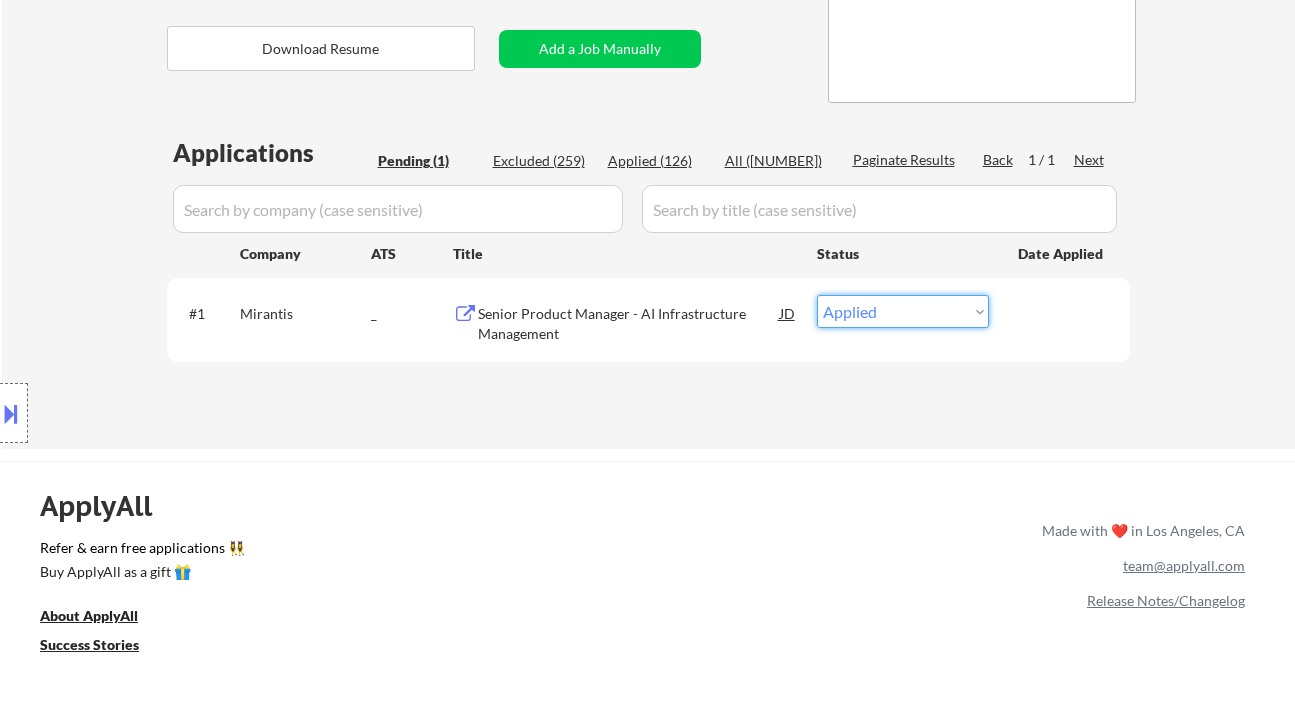 click on "Choose an option... Pending Applied Excluded (Questions) Excluded (Expired) Excluded (Location) Excluded (Bad Match) Excluded (Blocklist) Excluded (Salary) Excluded (Other)" at bounding box center (903, 311) 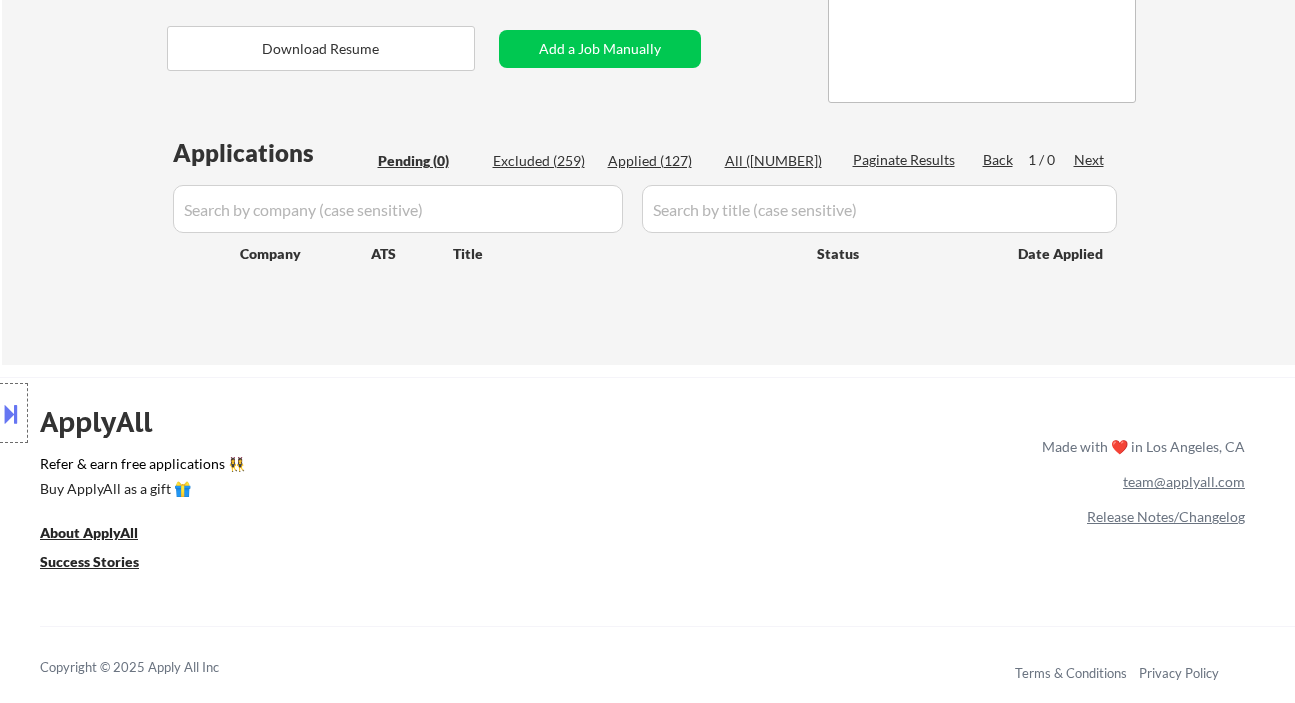 click on "Applied (127)" at bounding box center [658, 161] 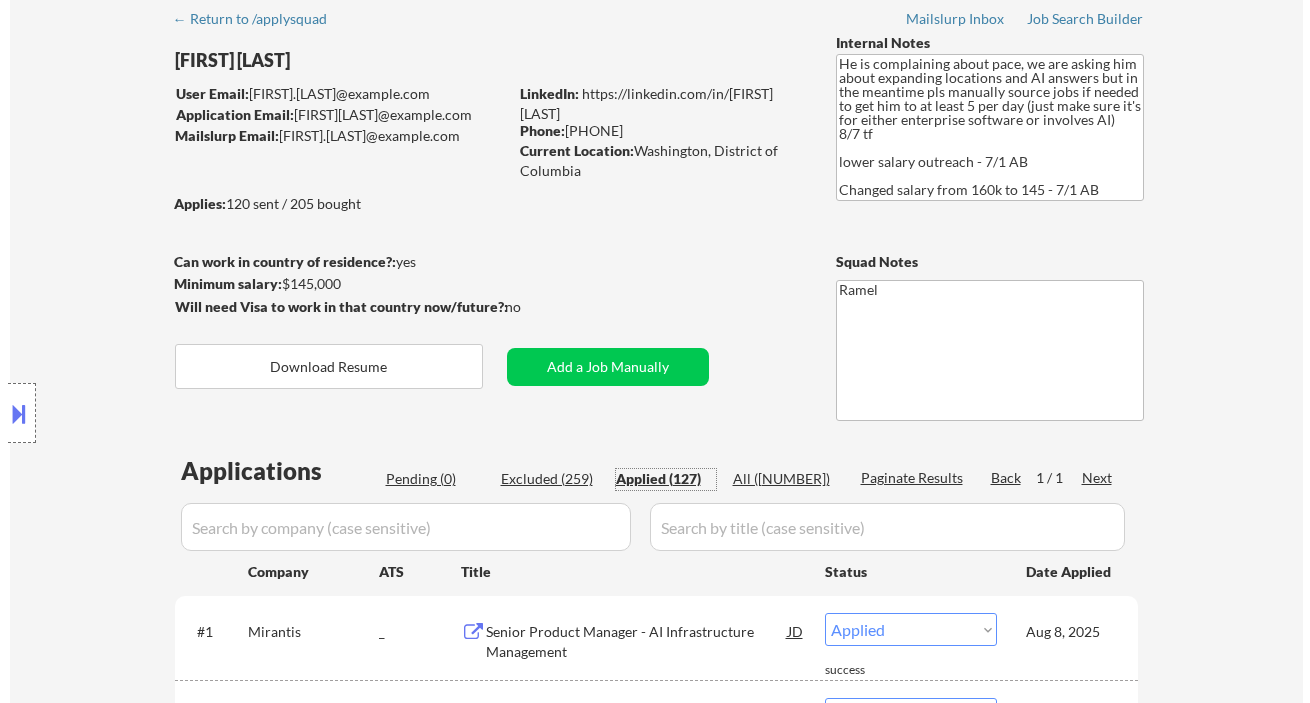 scroll, scrollTop: 0, scrollLeft: 0, axis: both 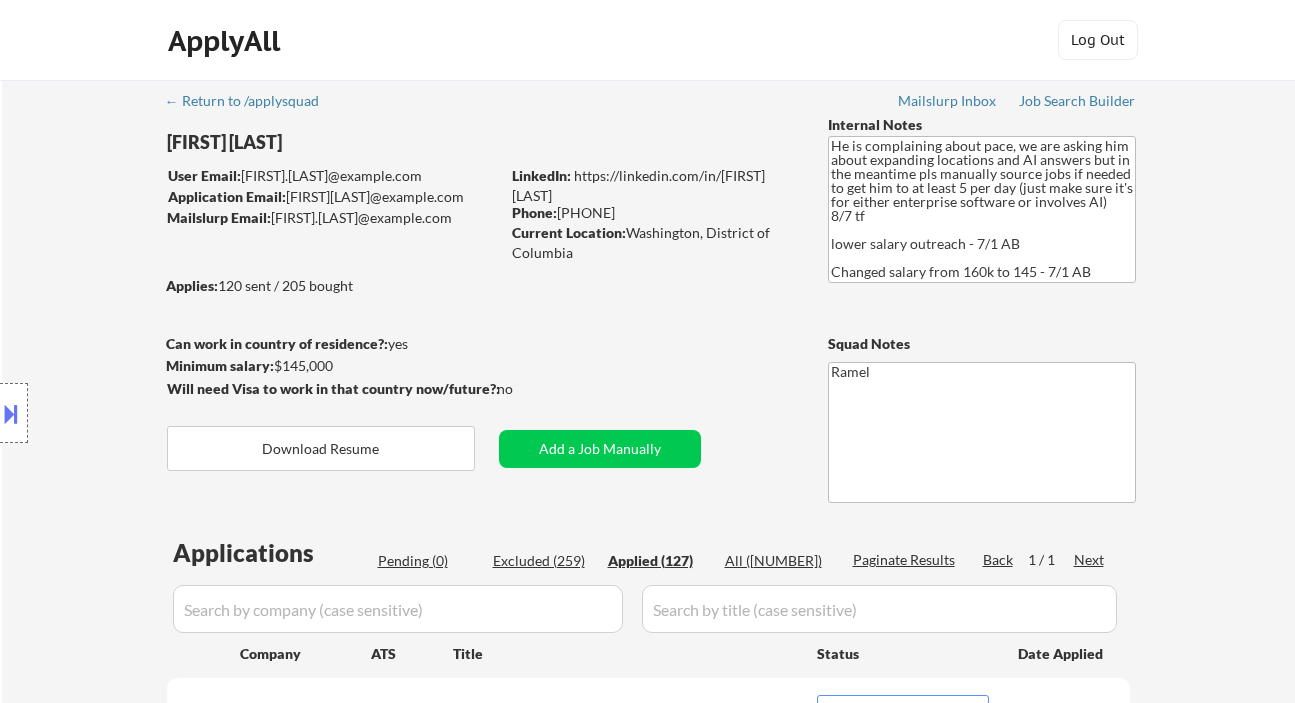 drag, startPoint x: 656, startPoint y: 213, endPoint x: 558, endPoint y: 215, distance: 98.02041 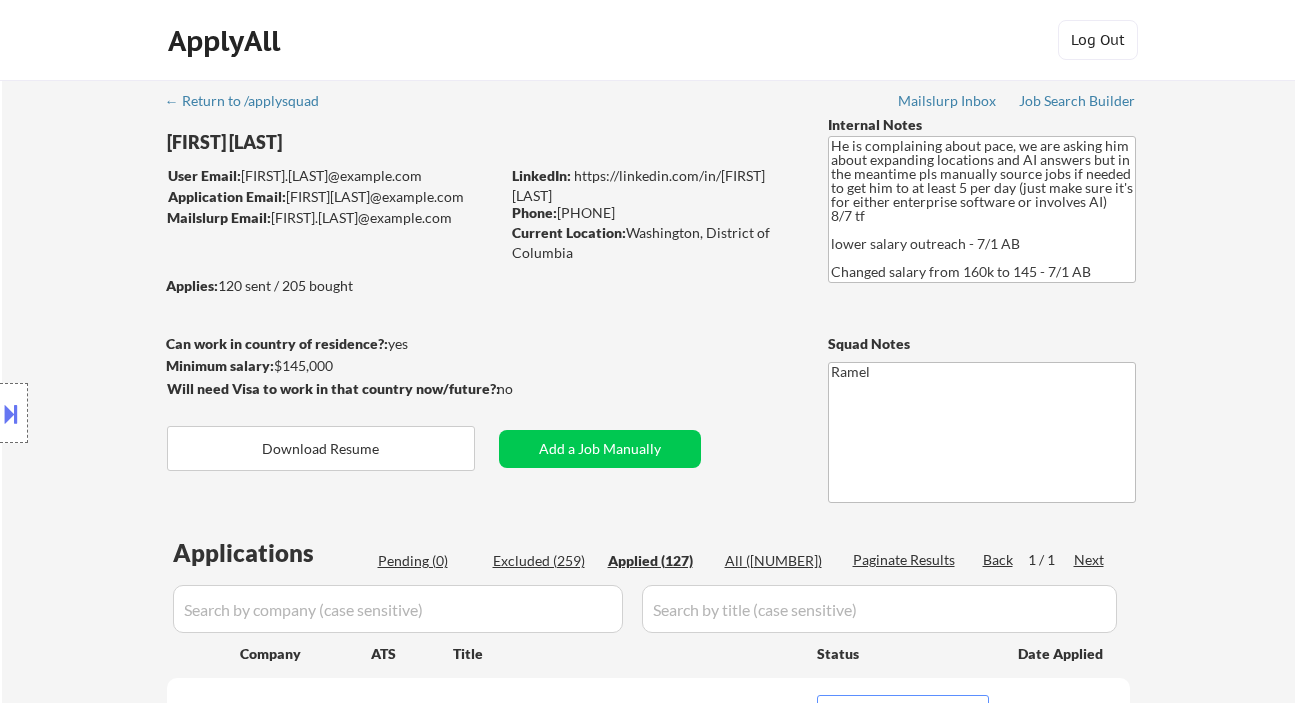 click on "Phone:  [PHONE]" at bounding box center [653, 213] 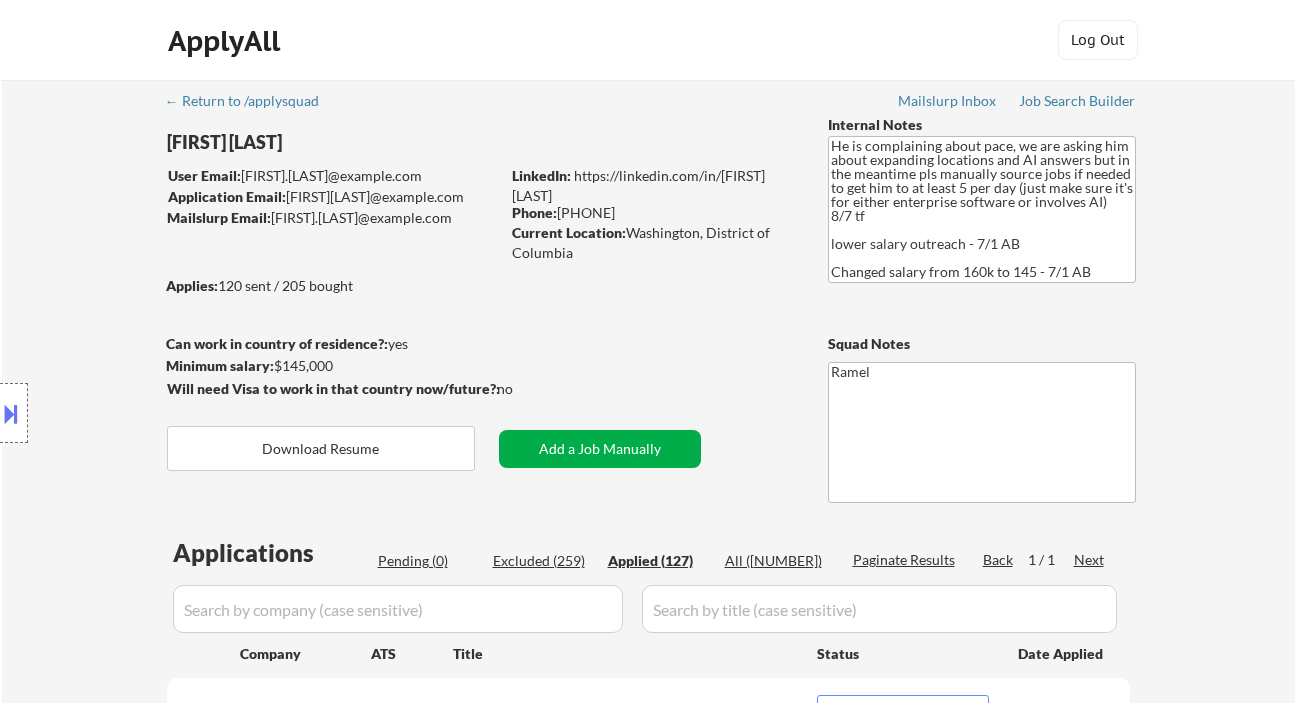 click on "Add a Job Manually" at bounding box center [600, 449] 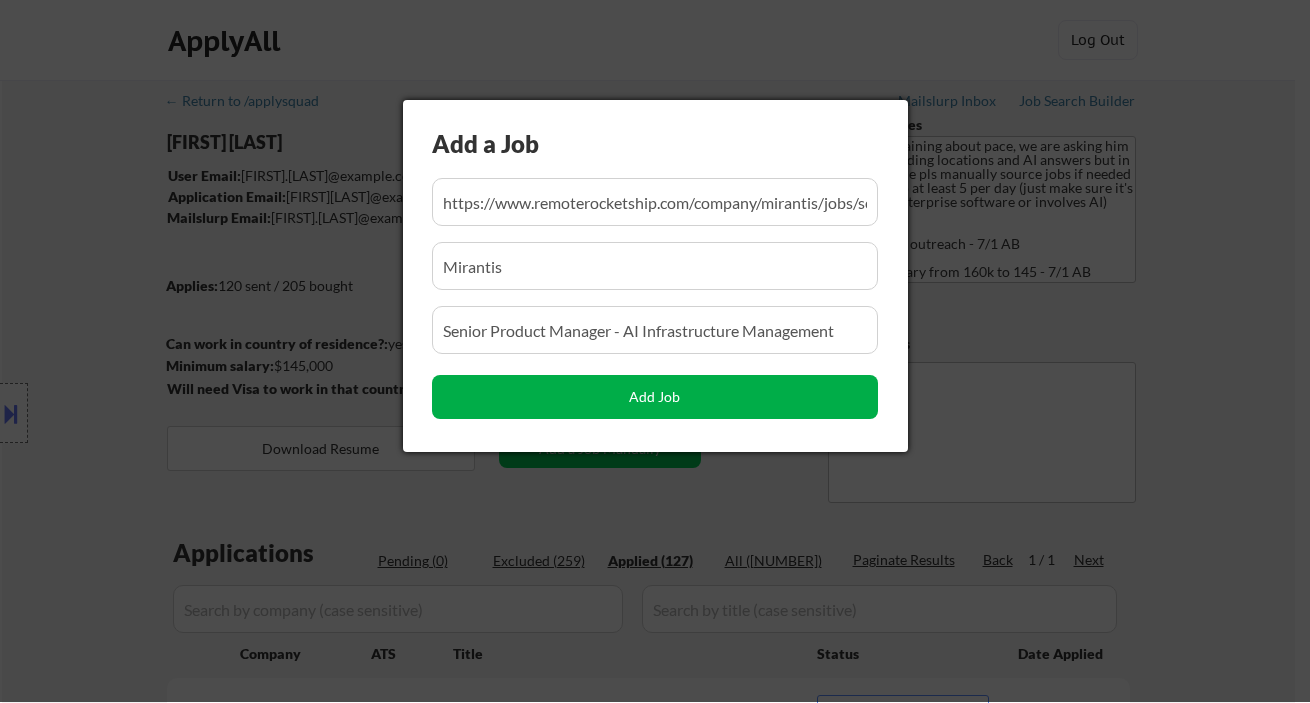 scroll, scrollTop: 0, scrollLeft: 483, axis: horizontal 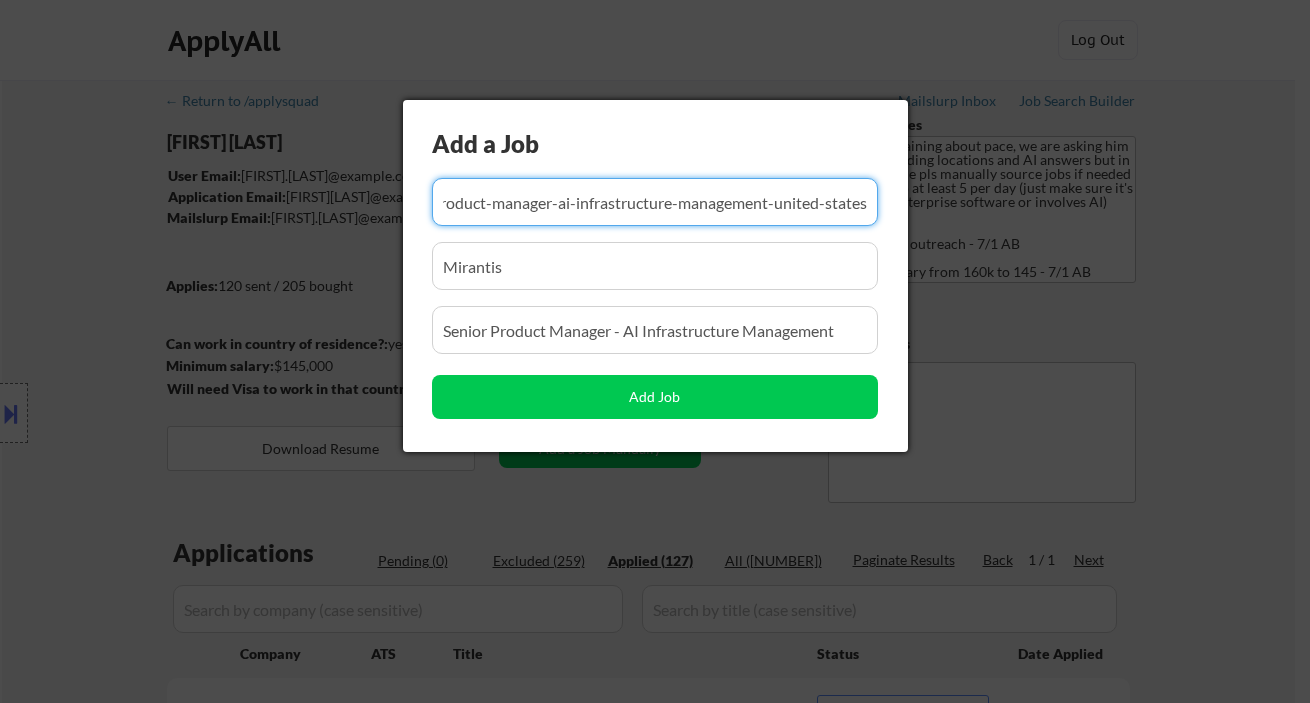 click at bounding box center [655, 202] 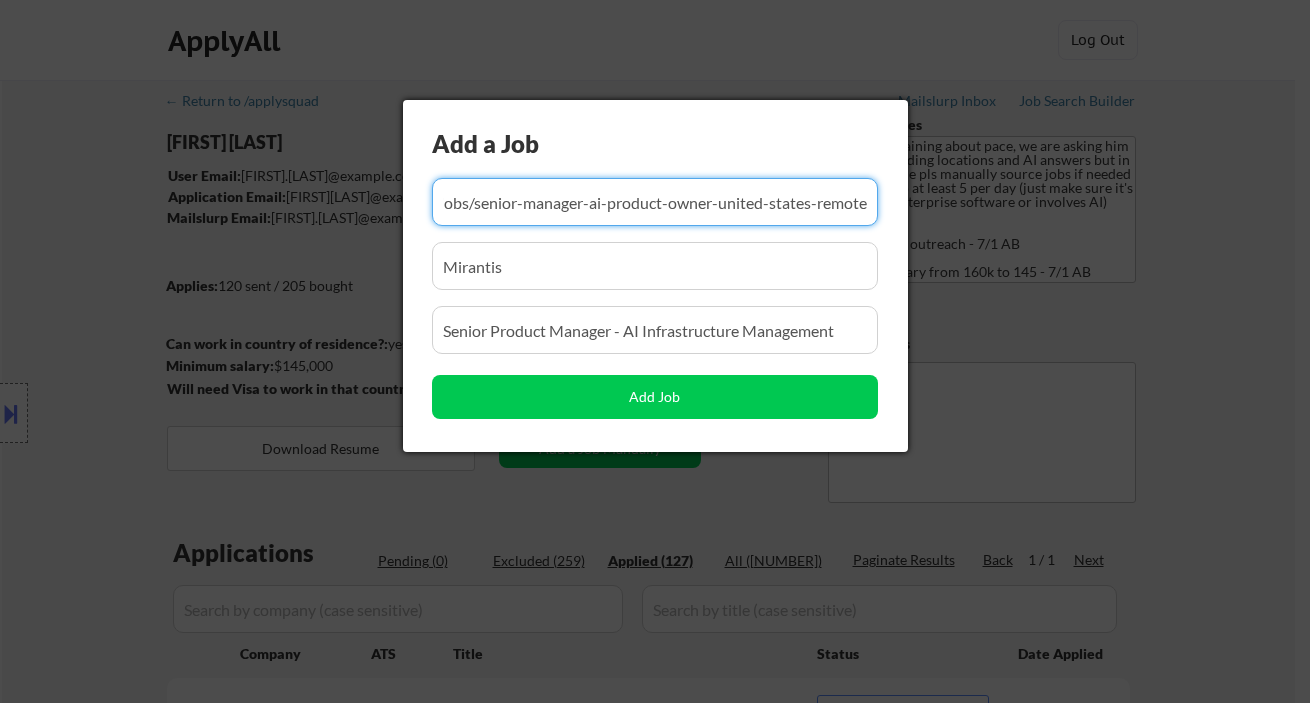 scroll, scrollTop: 0, scrollLeft: 435, axis: horizontal 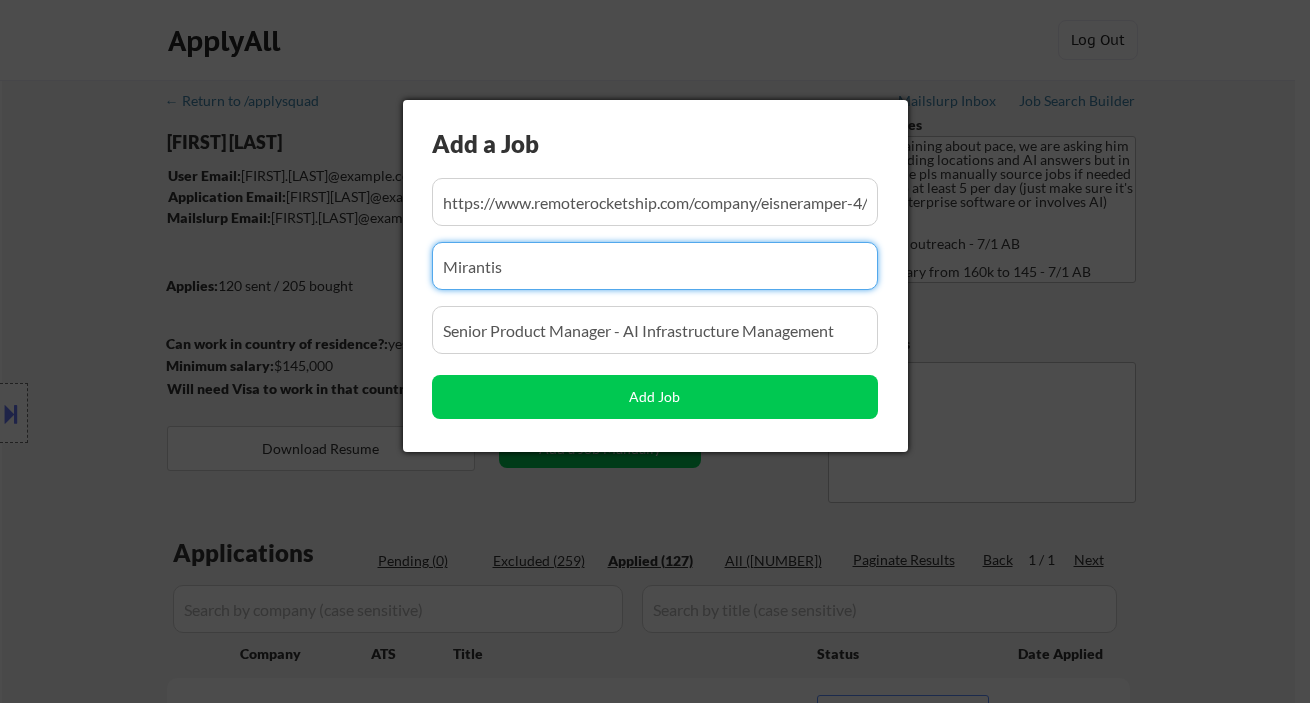drag, startPoint x: 565, startPoint y: 263, endPoint x: 418, endPoint y: 263, distance: 147 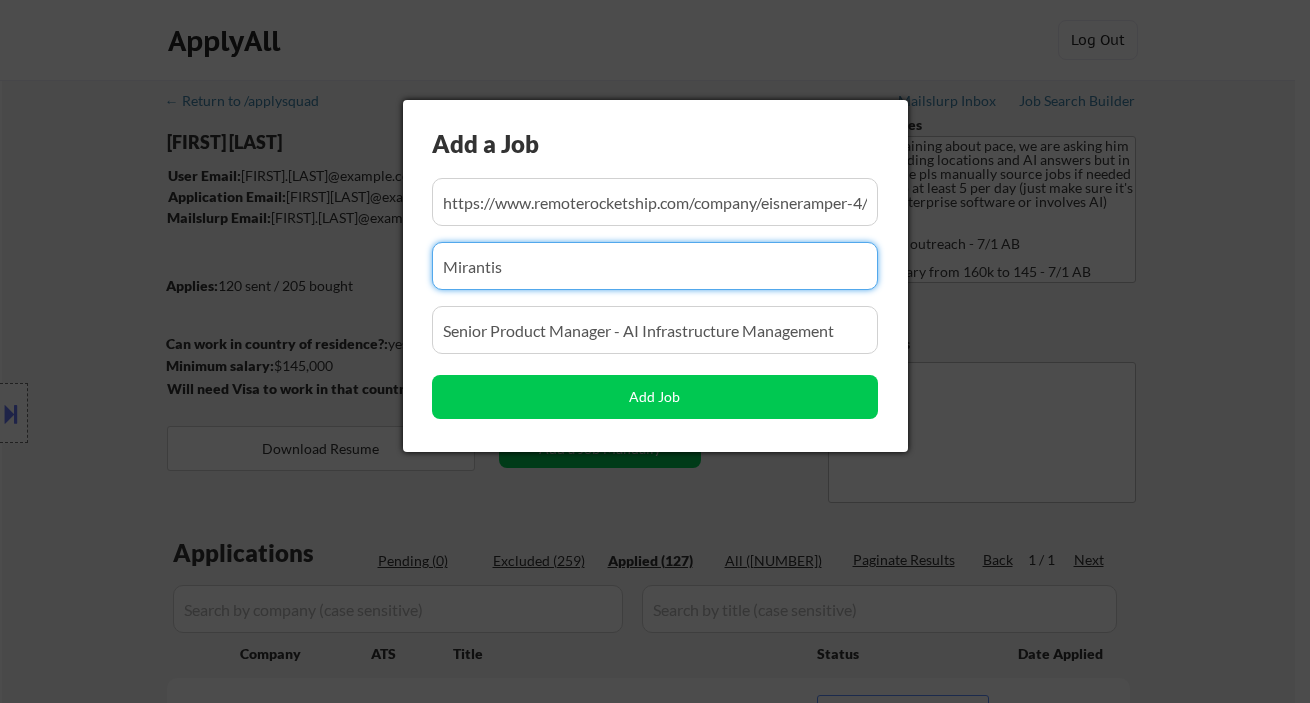 click on "Add a Job Add Job" at bounding box center (655, 276) 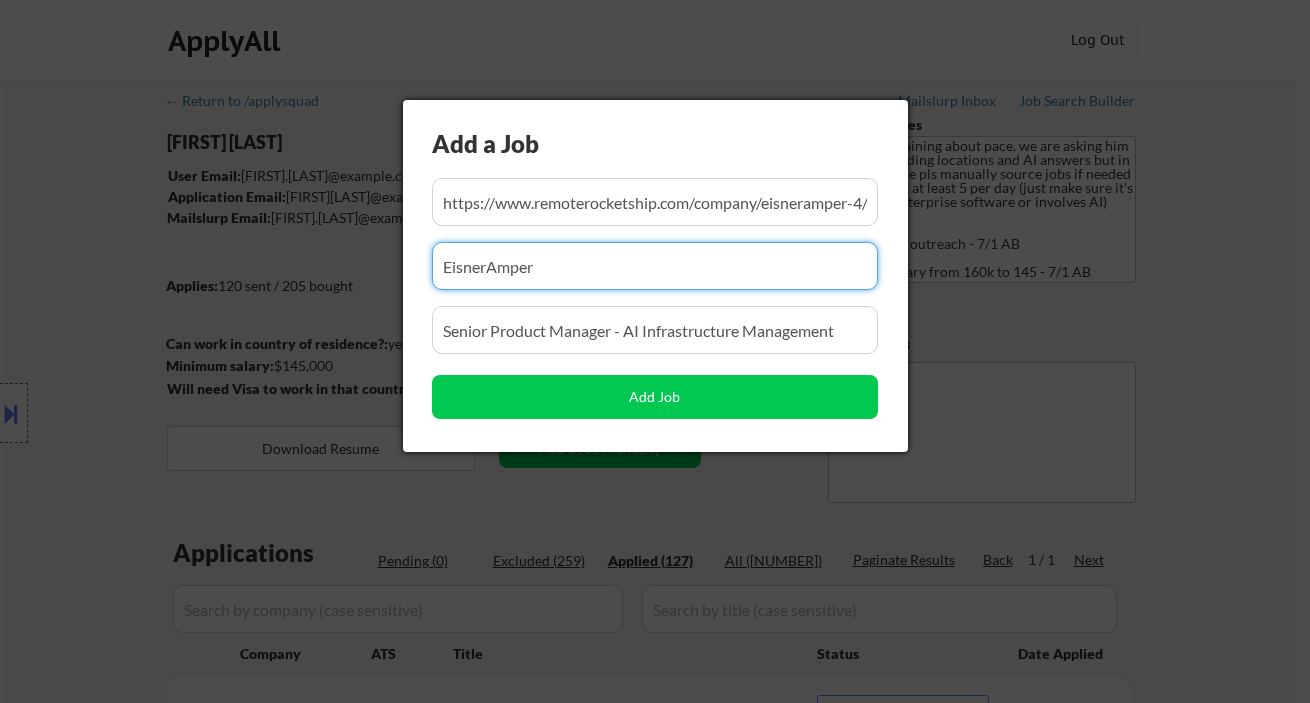 type on "EisnerAmper" 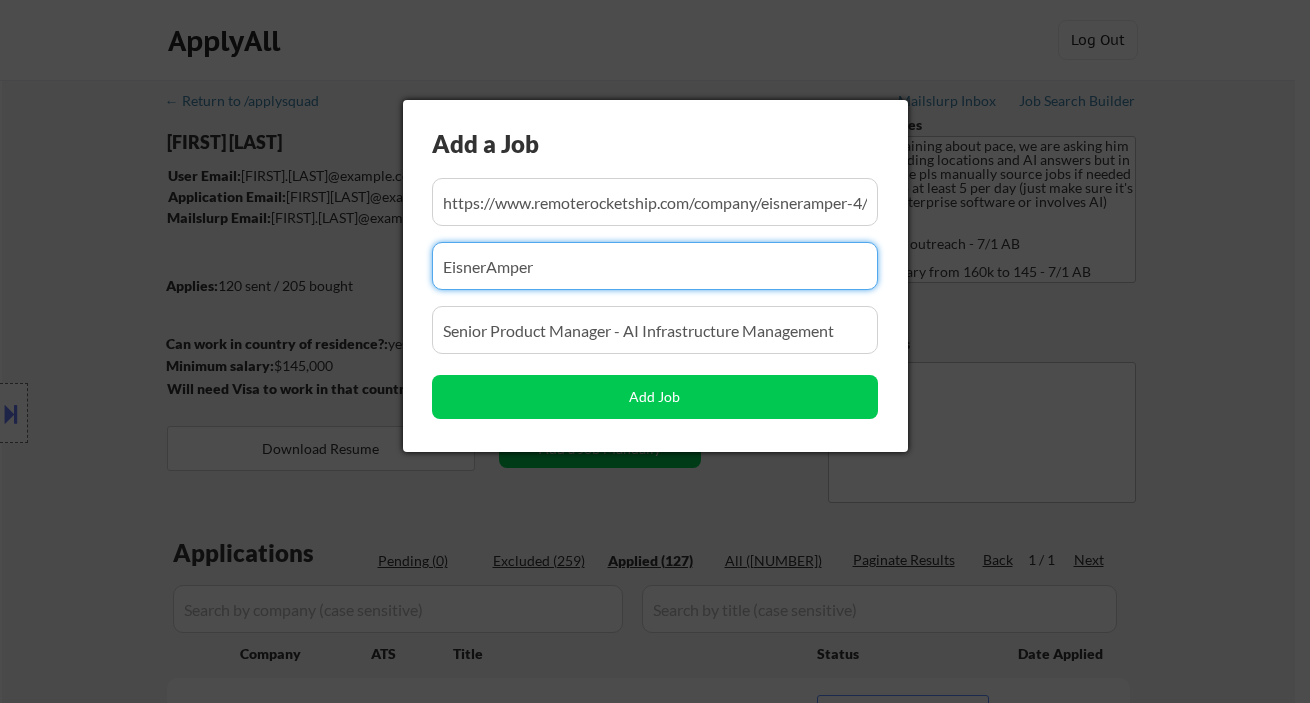 click at bounding box center [655, 330] 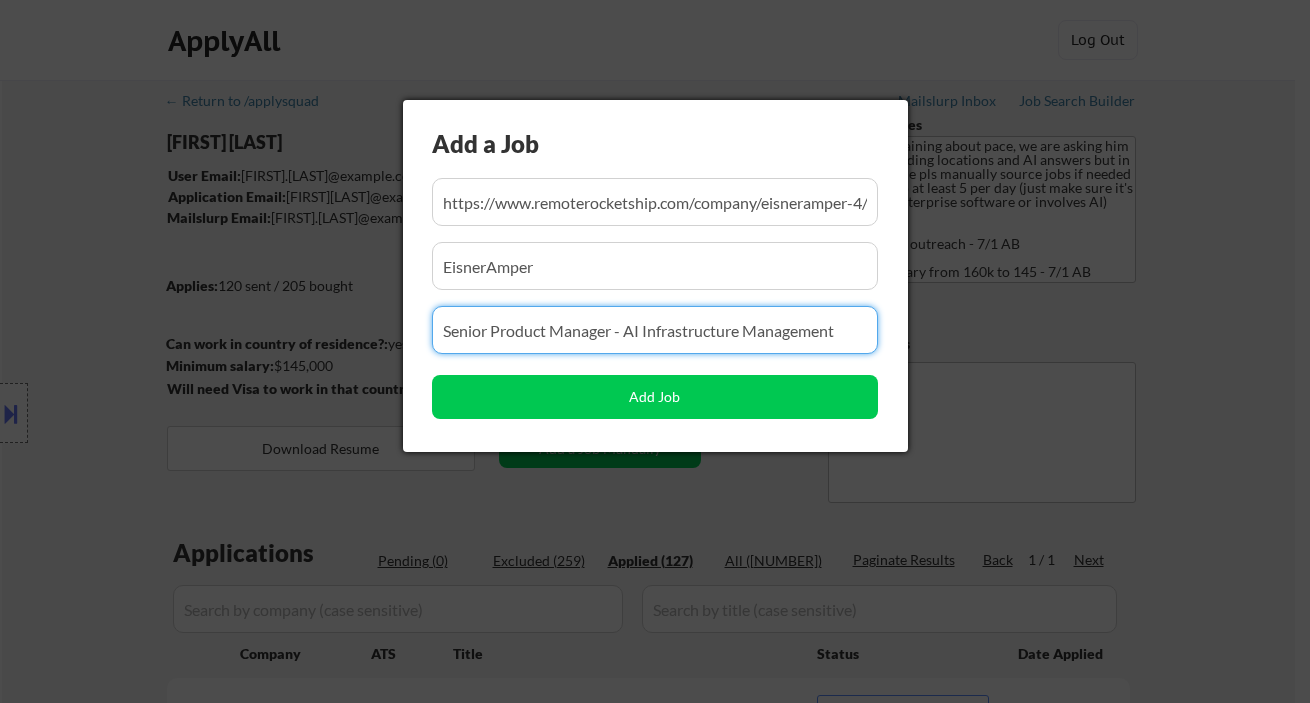 paste on "Senior Manager - AI Product Owner" 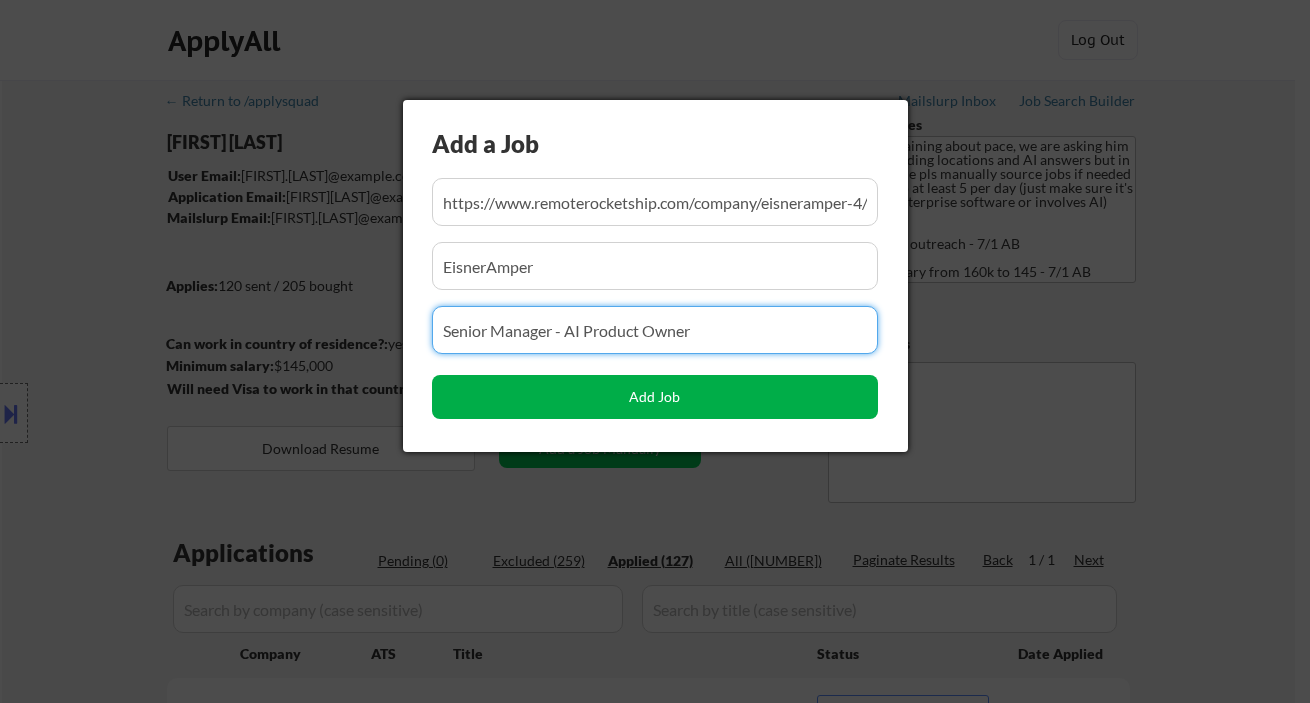 type on "Senior Manager - AI Product Owner" 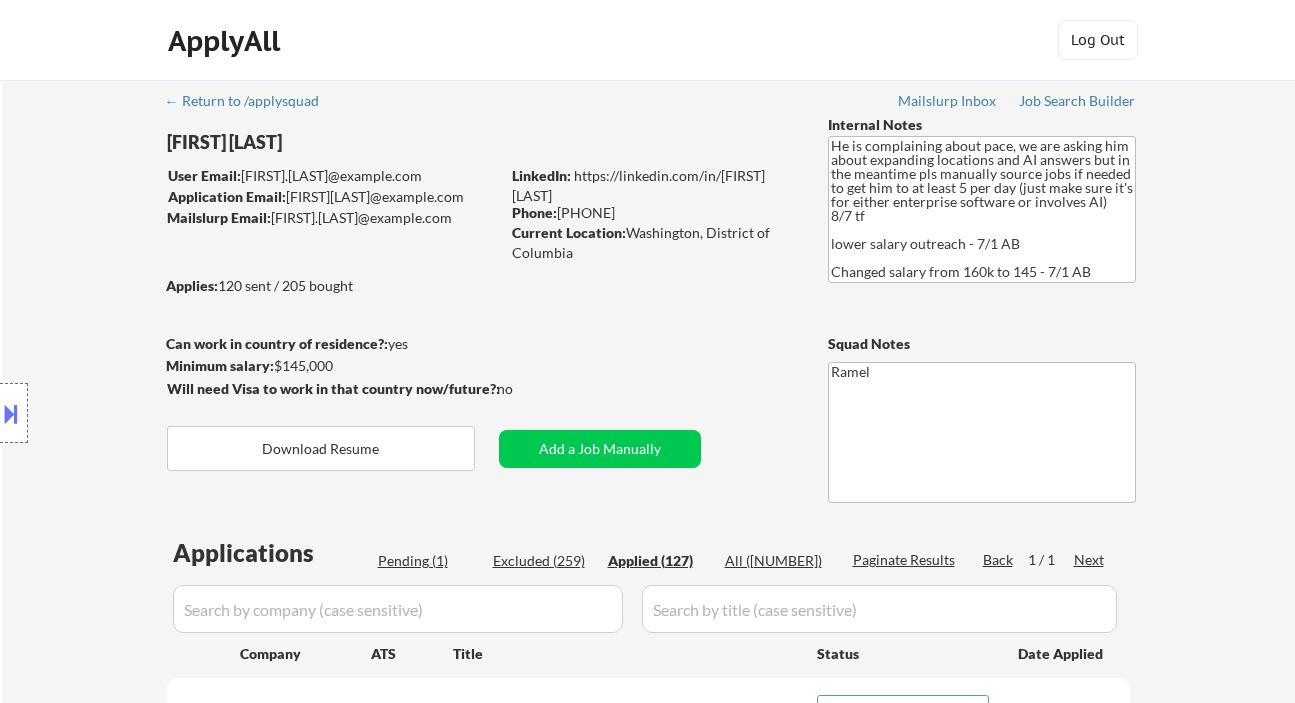 click on "← Return to /applysquad Mailslurp Inbox Job Search Builder [FIRST] [LAST] User Email:  [FIRST].[LAST]@example.com Application Email:  [FIRST][LAST]@example.com Mailslurp Email:  [FIRST].[LAST]@example.com LinkedIn:   https://linkedin.com/in/[FIRST][LAST]
Phone:  [PHONE] Current Location:  [CITY], [STATE] Applies:  120 sent / 205 bought Internal Notes He is complaining about pace, we are asking him about expanding locations and AI answers but in the meantime pls manually source jobs if needed to get him to at least 5 per day (just make sure it's for either enterprise software or involves AI)  8/7 tf
lower salary outreach - 7/1 AB
Changed salary from 160k to 145 - 7/1 AB Can work in country of residence?:  yes Squad Notes Minimum salary:  $145,000 Will need Visa to work in that country now/future?:   no Download Resume Add a Job Manually Ramel Applications Pending (1) Excluded (259) Applied (127) All (387) Paginate Results Back 1 / 1
Next Company ATS Title Status Date Applied #1 Mirantis" at bounding box center (648, 5759) 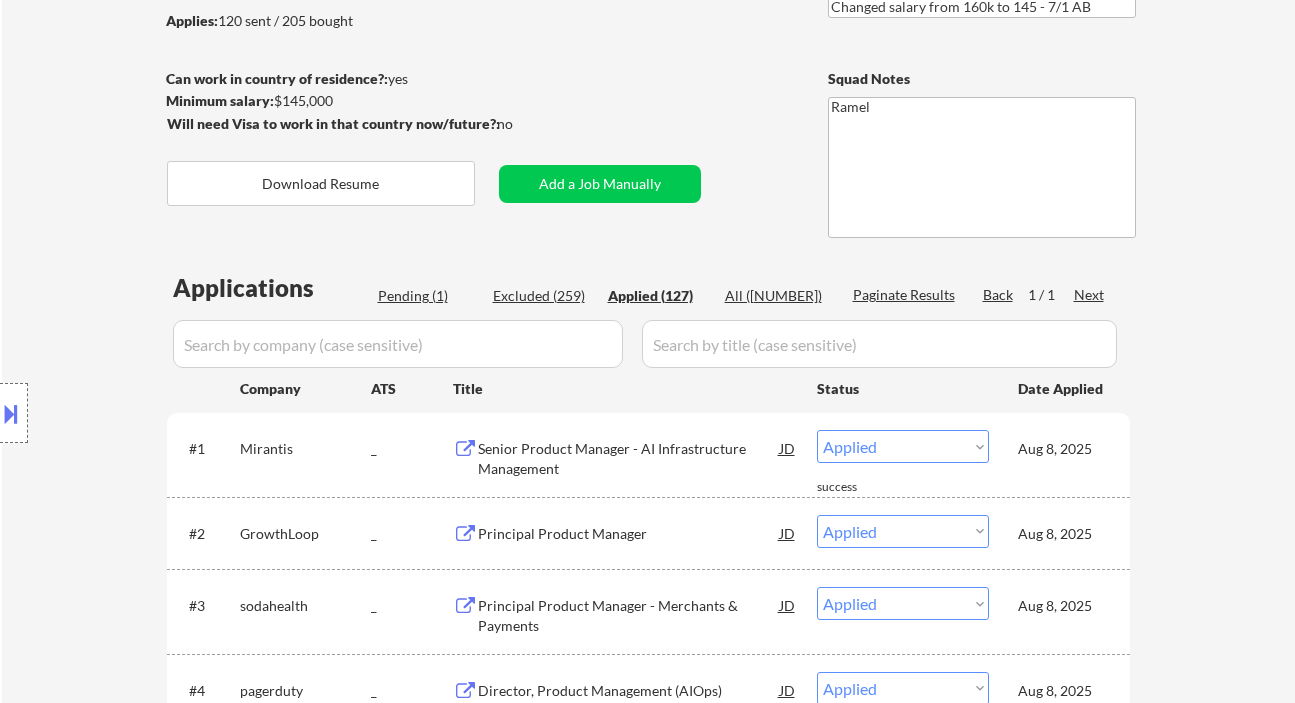 scroll, scrollTop: 266, scrollLeft: 0, axis: vertical 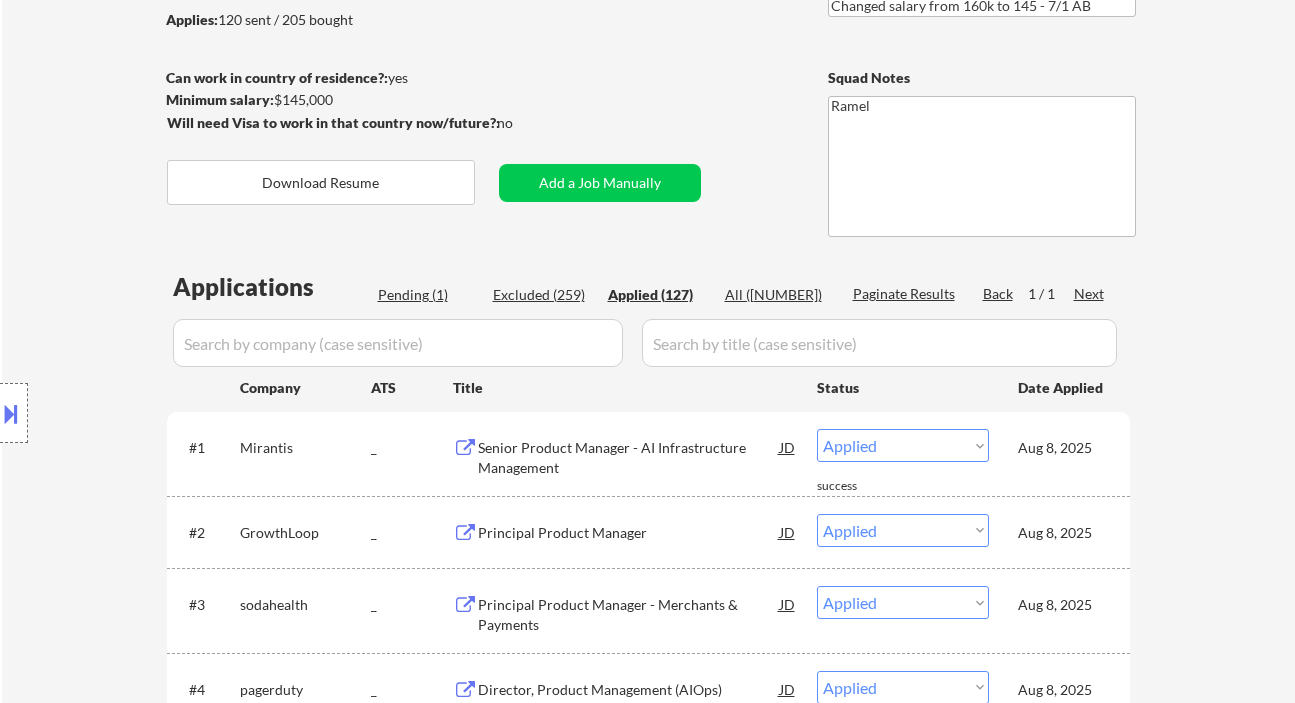click on "Pending (1)" at bounding box center [428, 295] 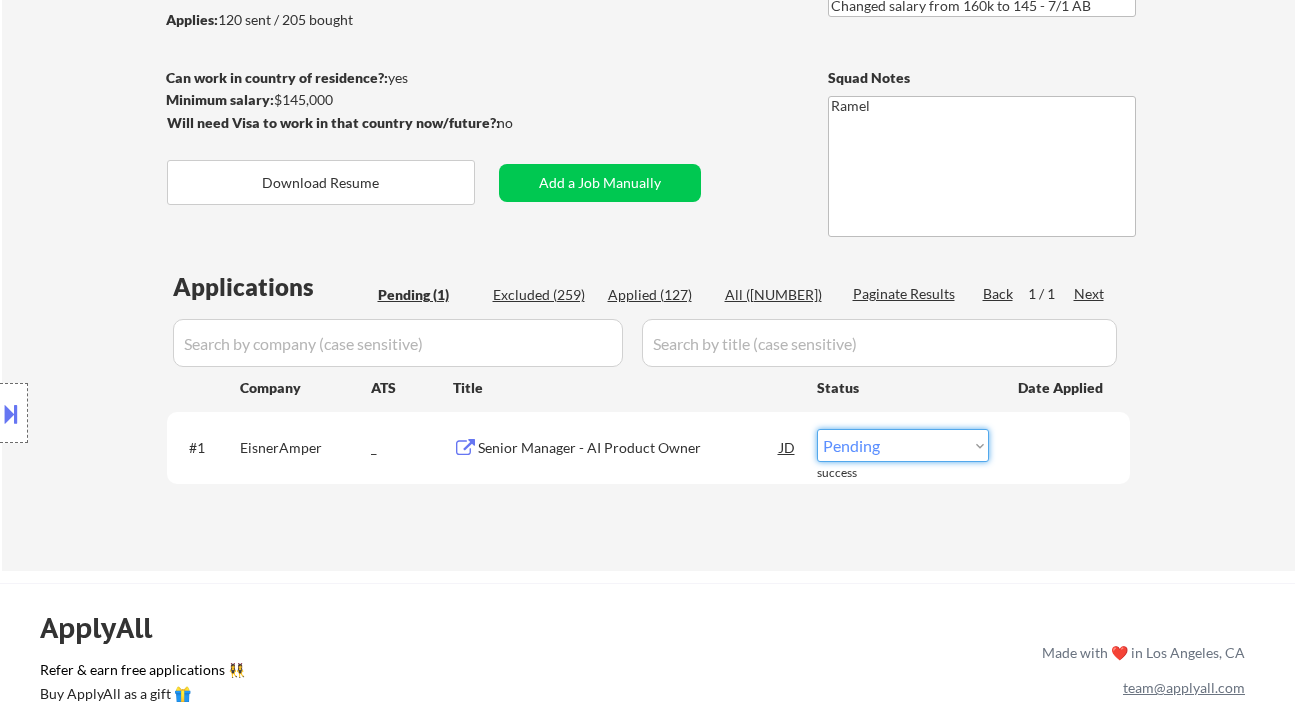 drag, startPoint x: 899, startPoint y: 447, endPoint x: 899, endPoint y: 461, distance: 14 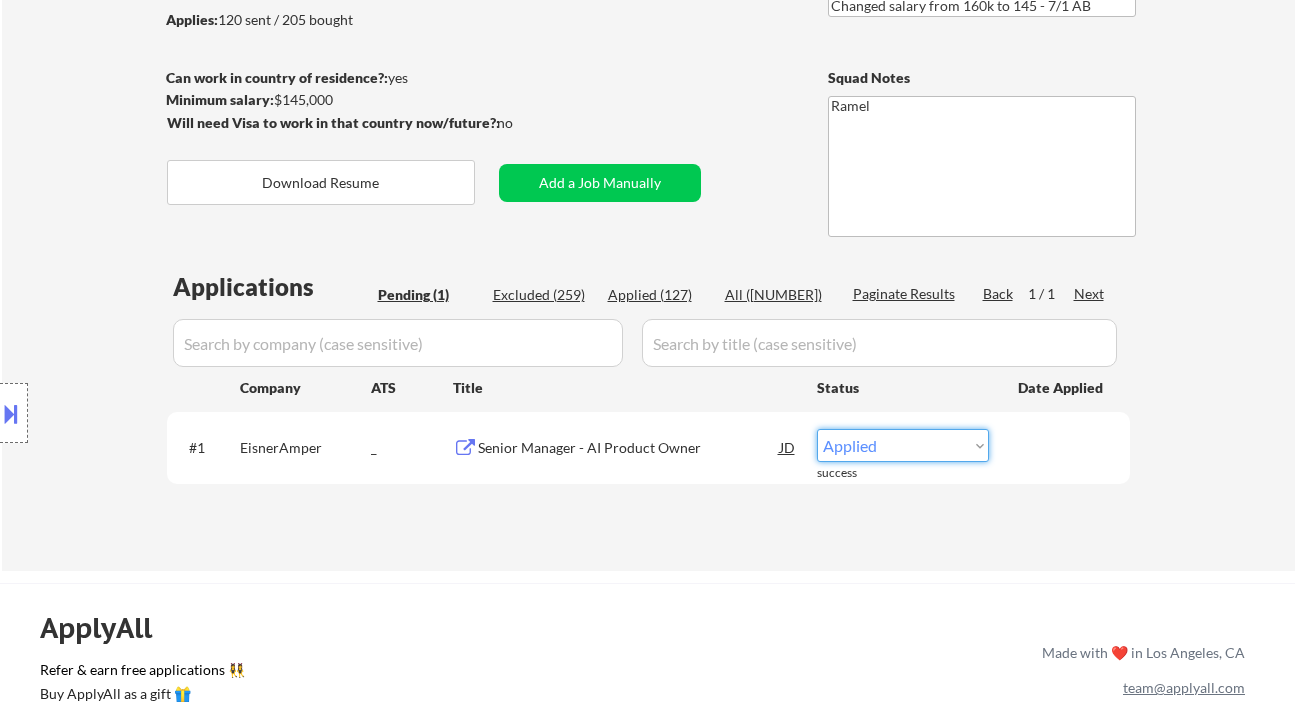 click on "Choose an option... Pending Applied Excluded (Questions) Excluded (Expired) Excluded (Location) Excluded (Bad Match) Excluded (Blocklist) Excluded (Salary) Excluded (Other)" at bounding box center [903, 445] 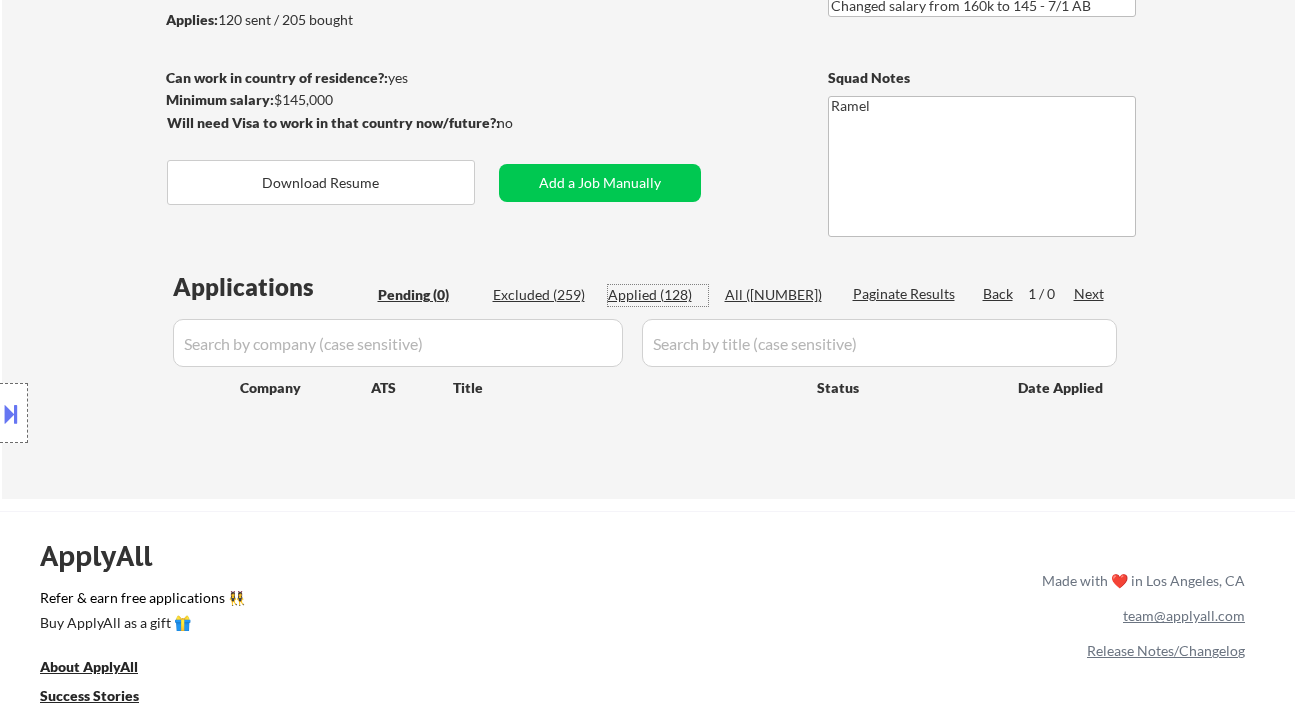 click on "Applied (128)" at bounding box center (658, 295) 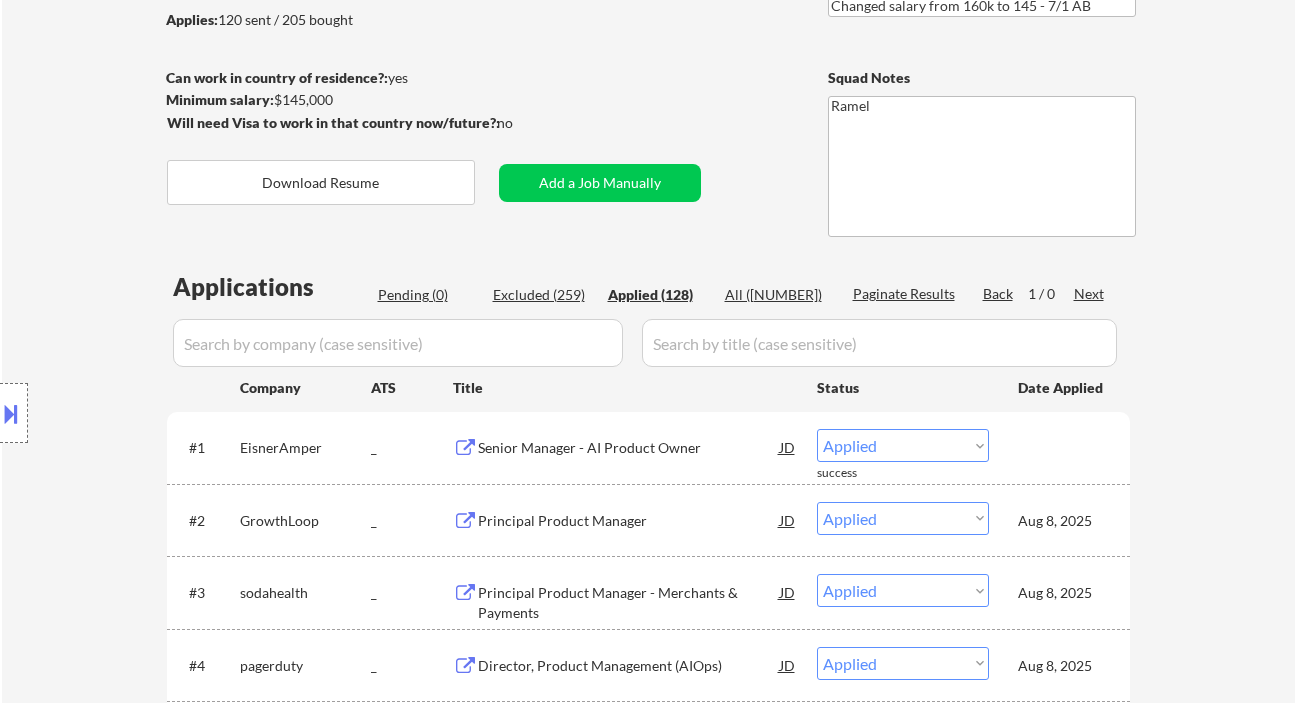 scroll, scrollTop: 5578, scrollLeft: 0, axis: vertical 